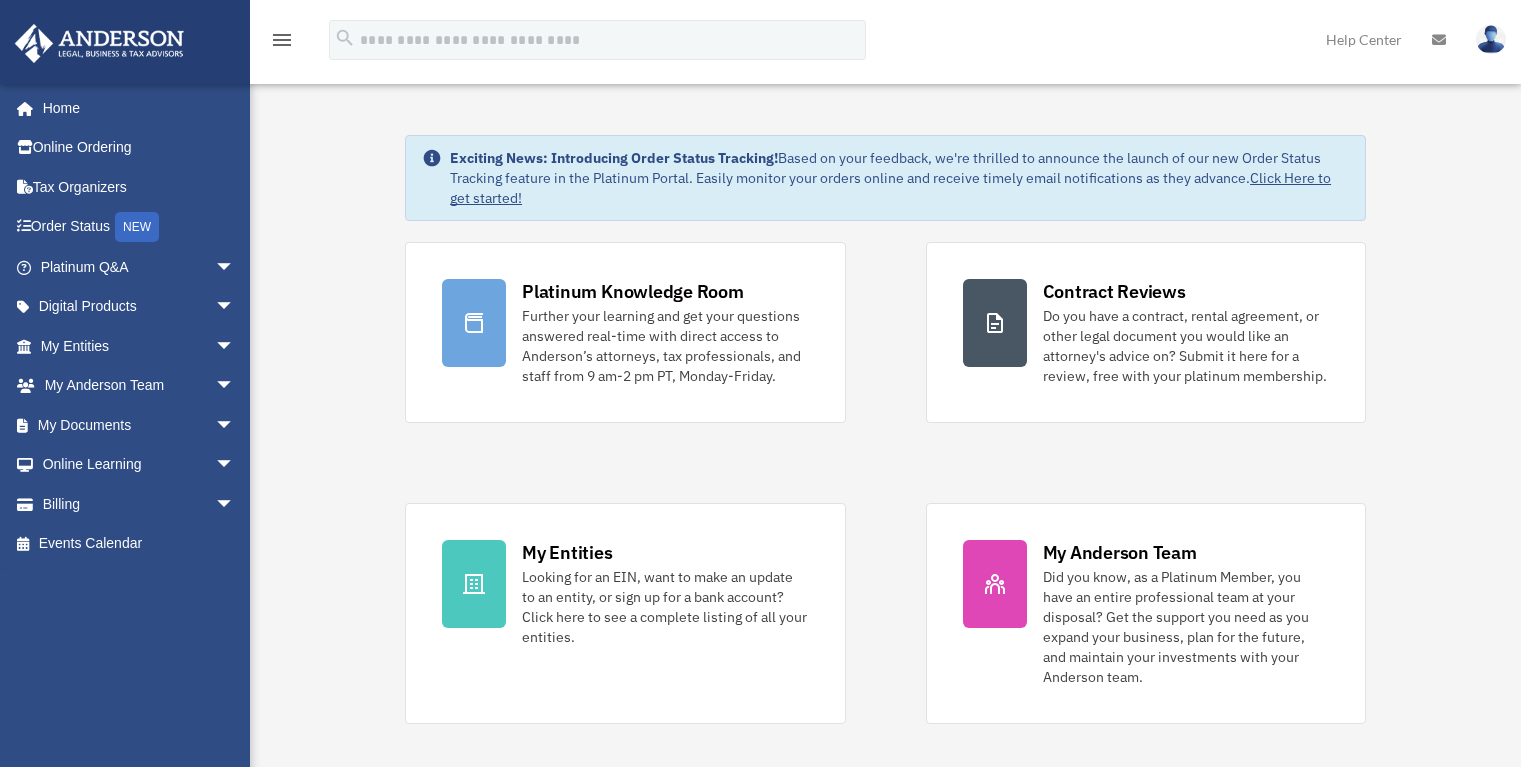 scroll, scrollTop: 0, scrollLeft: 0, axis: both 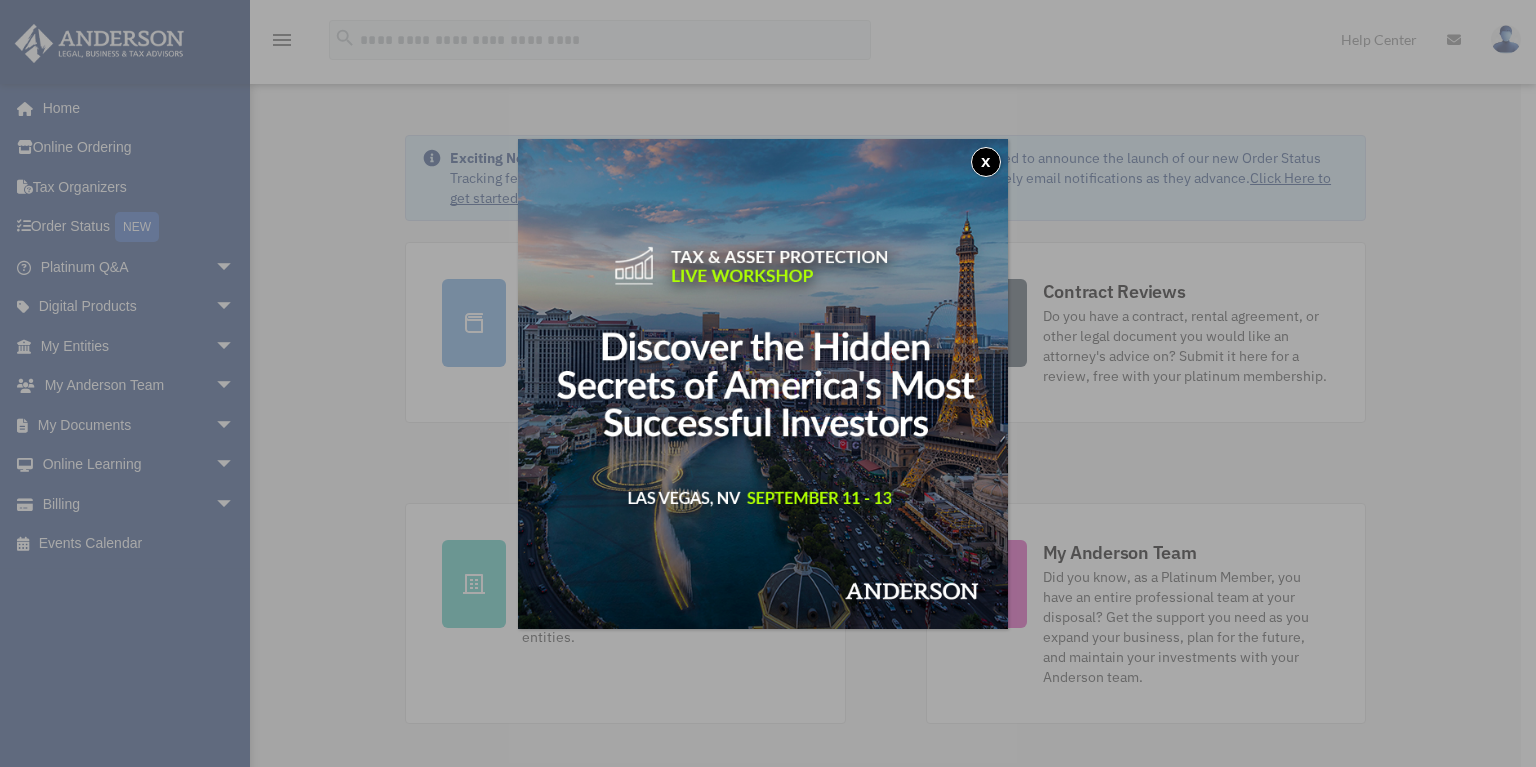 click on "x" at bounding box center (986, 162) 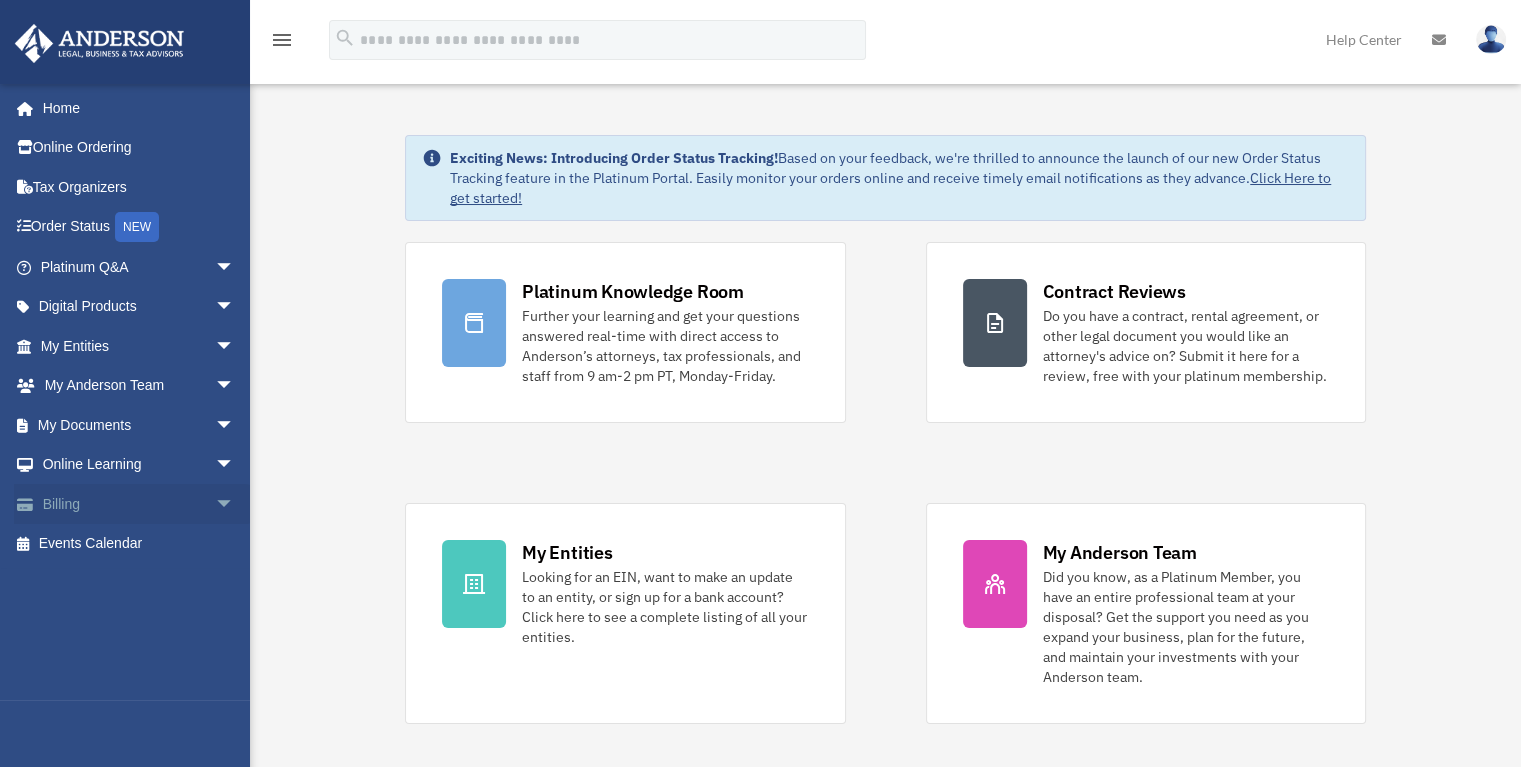 click on "Billing arrow_drop_down" at bounding box center [139, 504] 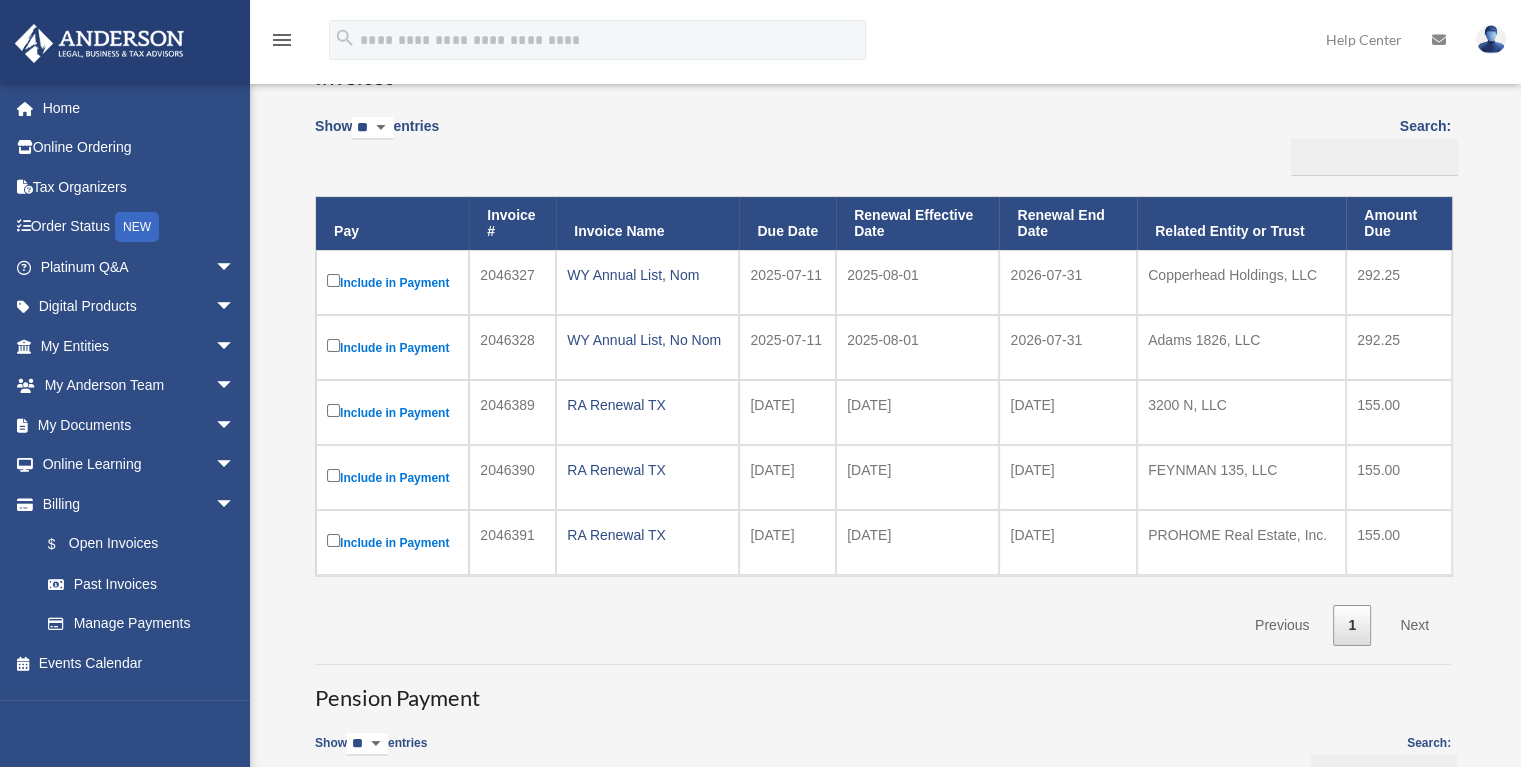 scroll, scrollTop: 166, scrollLeft: 0, axis: vertical 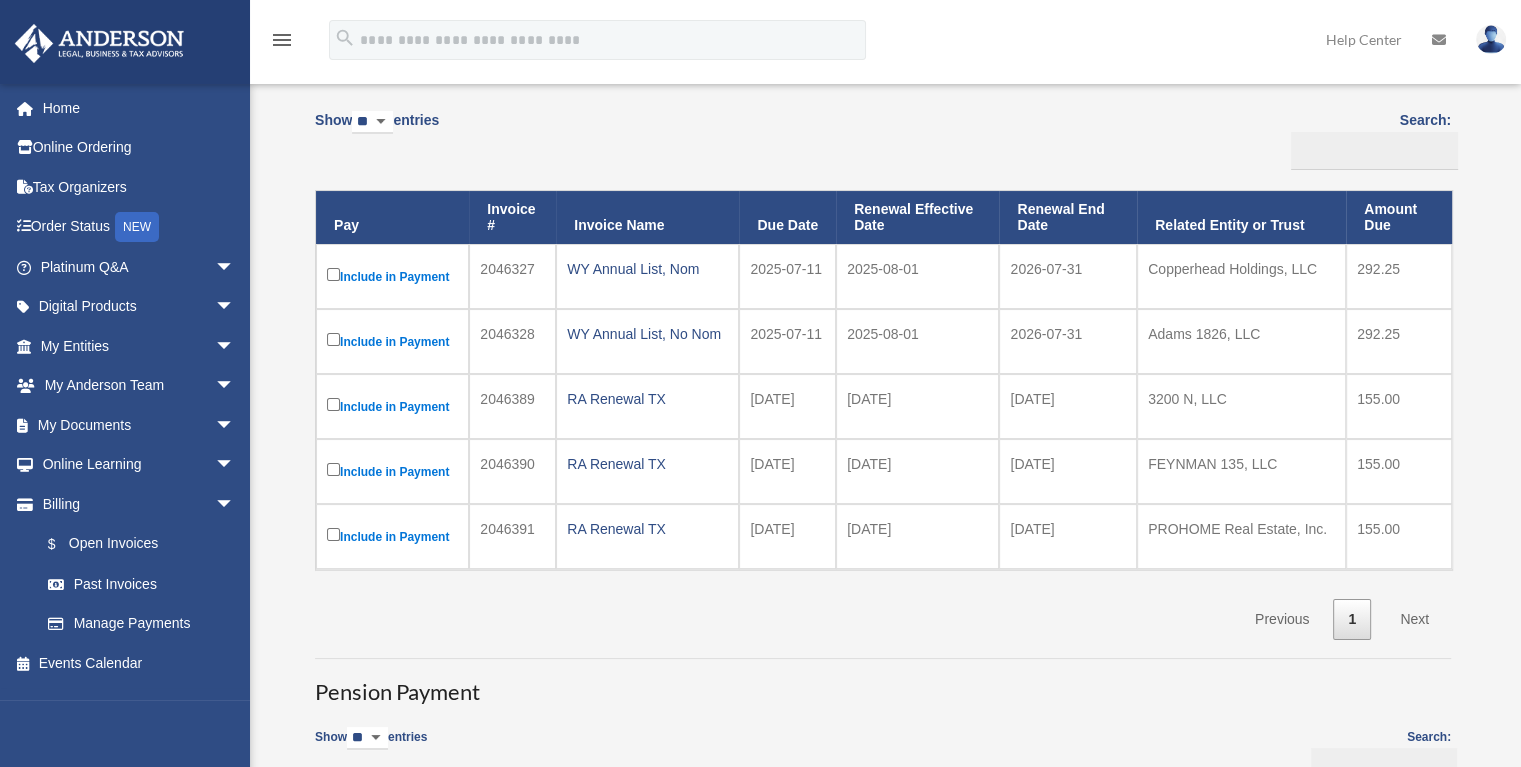 click on "Next" at bounding box center [1414, 619] 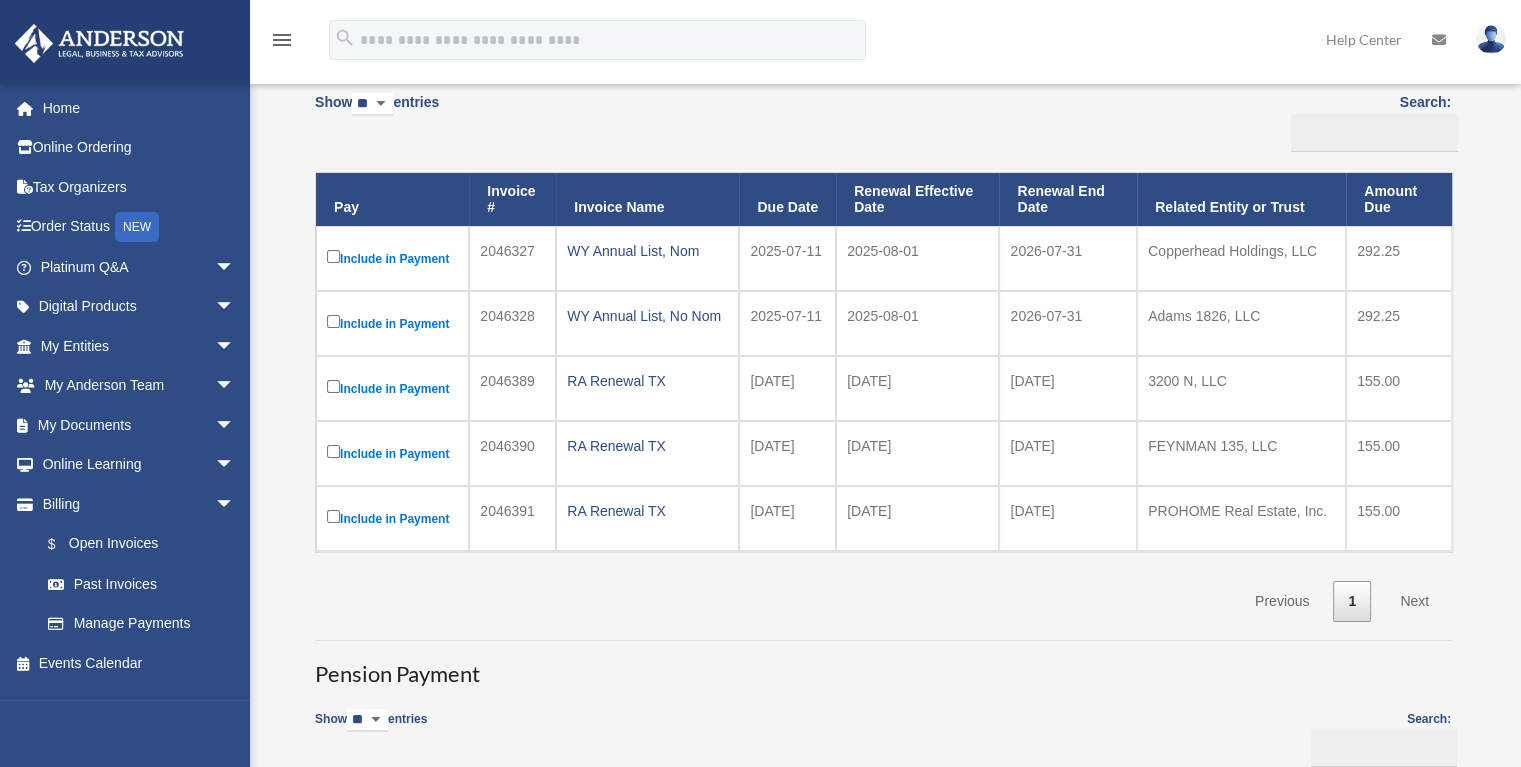 scroll, scrollTop: 200, scrollLeft: 0, axis: vertical 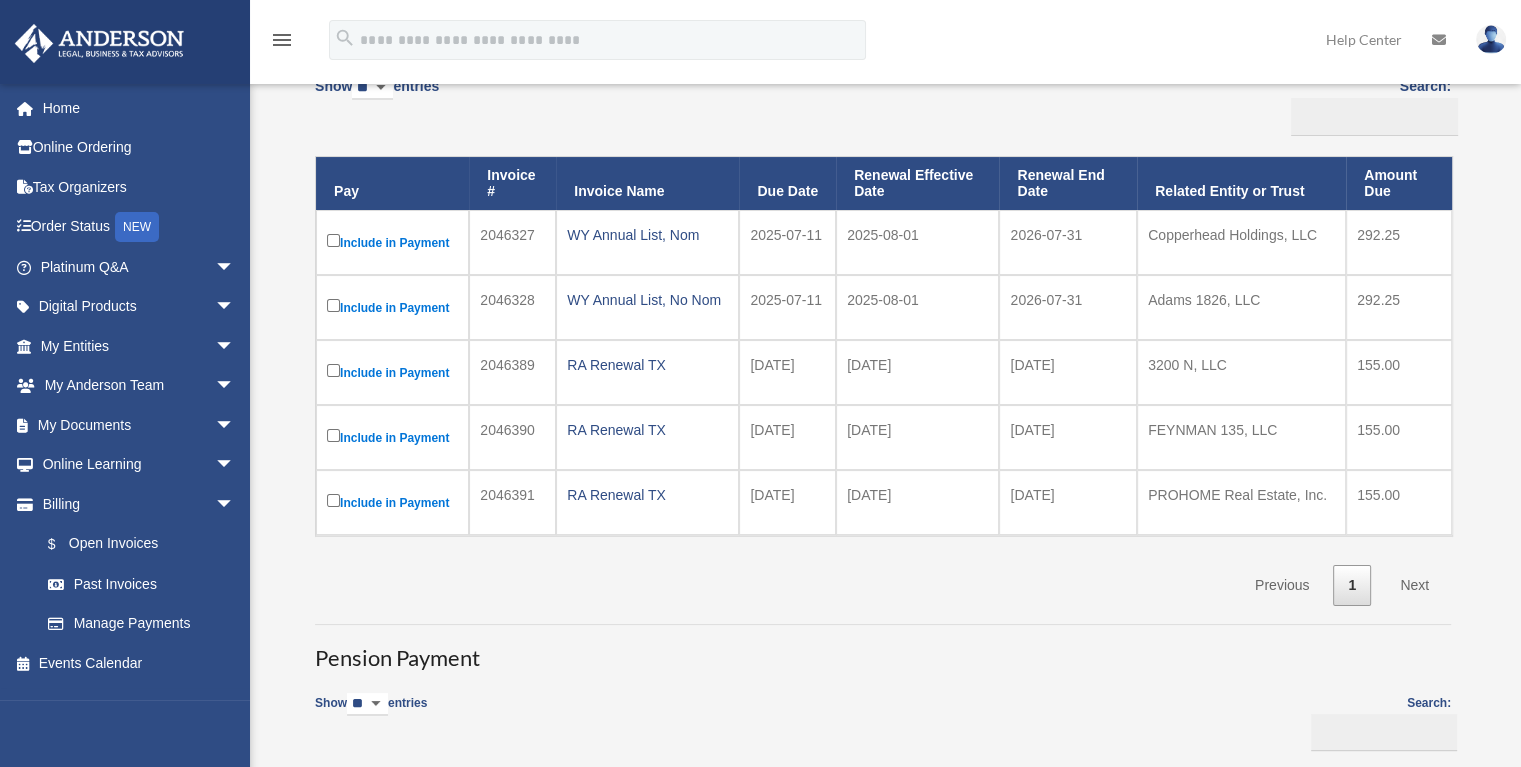 click on "Next" at bounding box center [1414, 585] 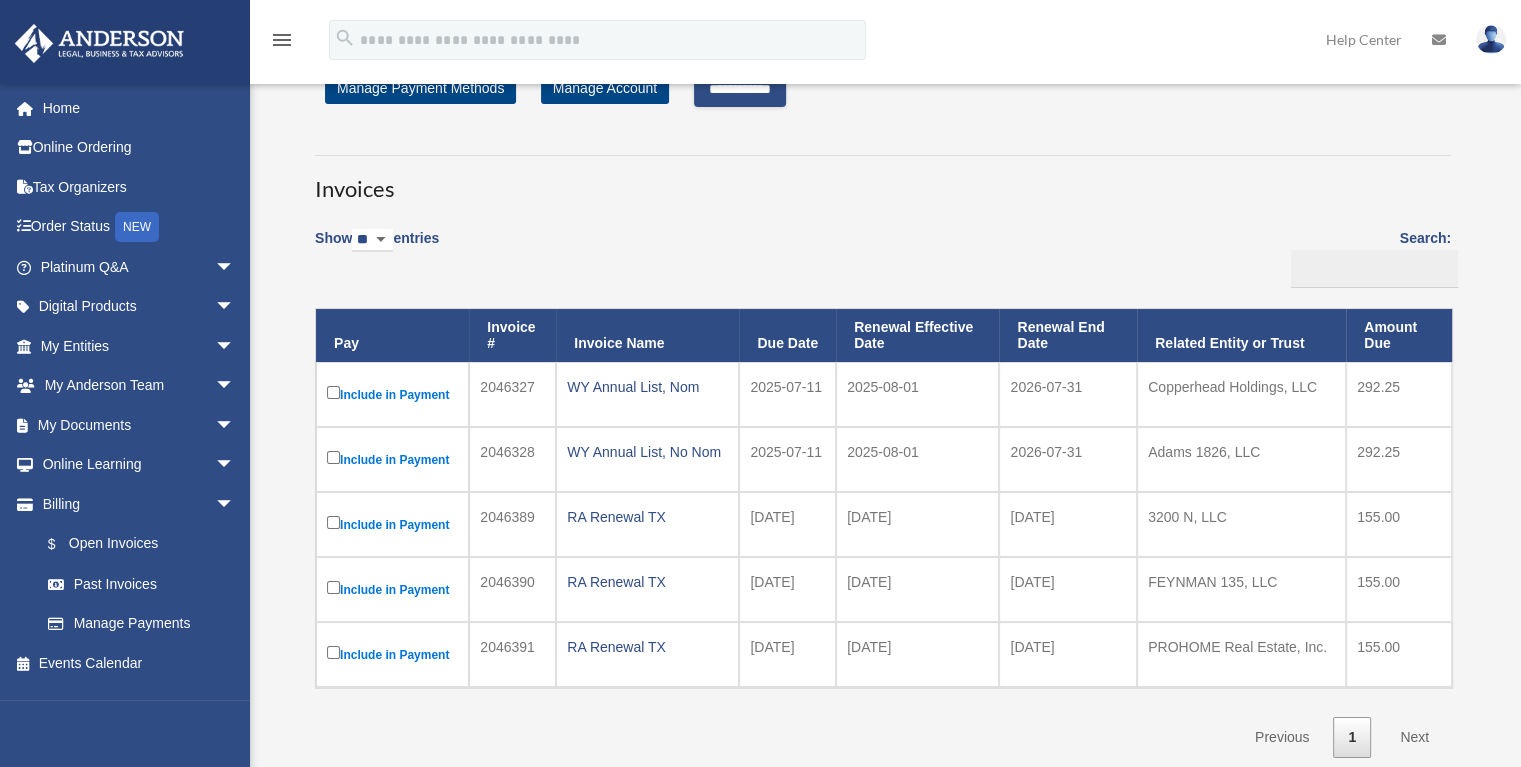 scroll, scrollTop: 133, scrollLeft: 0, axis: vertical 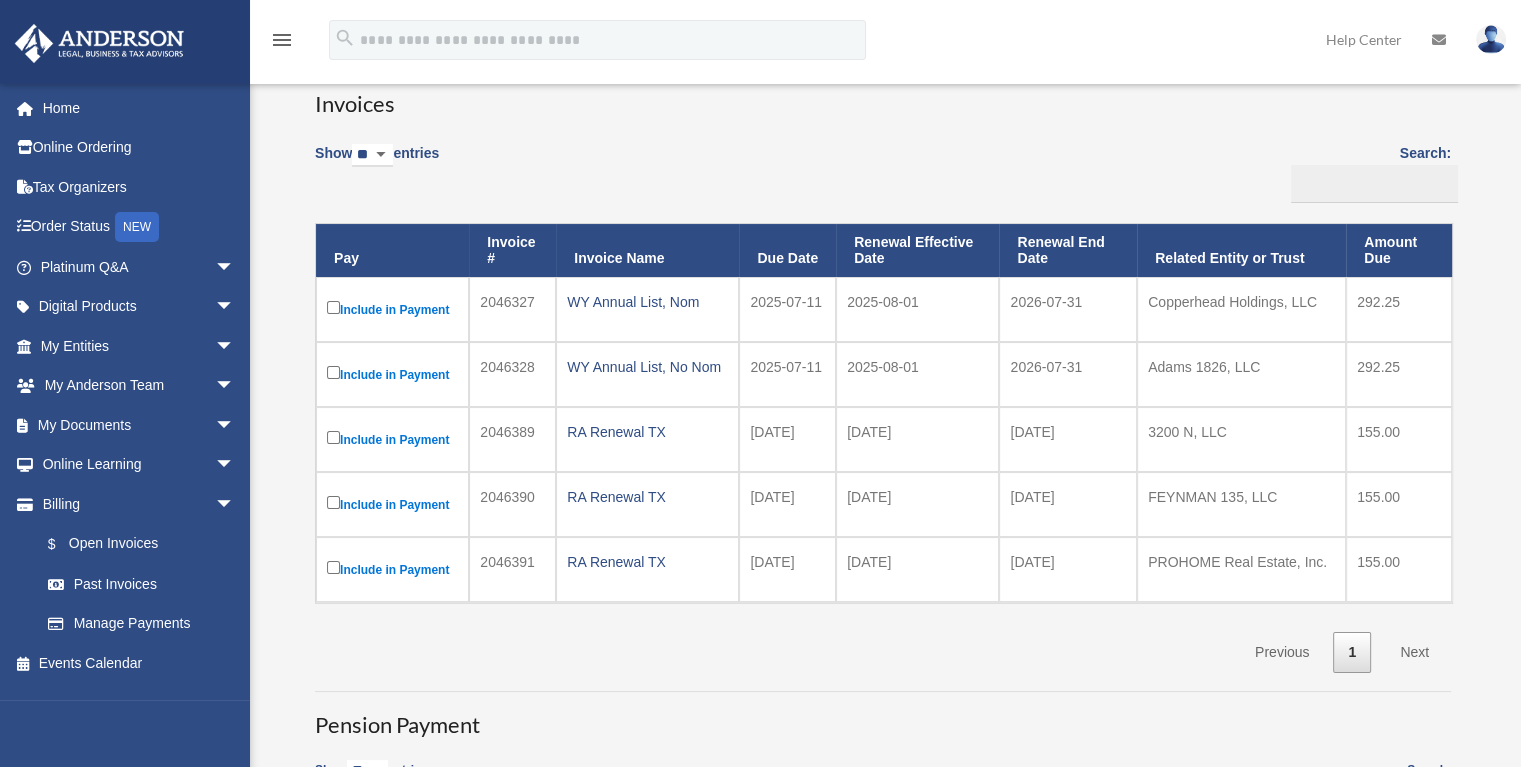 click on "Next" at bounding box center (1414, 652) 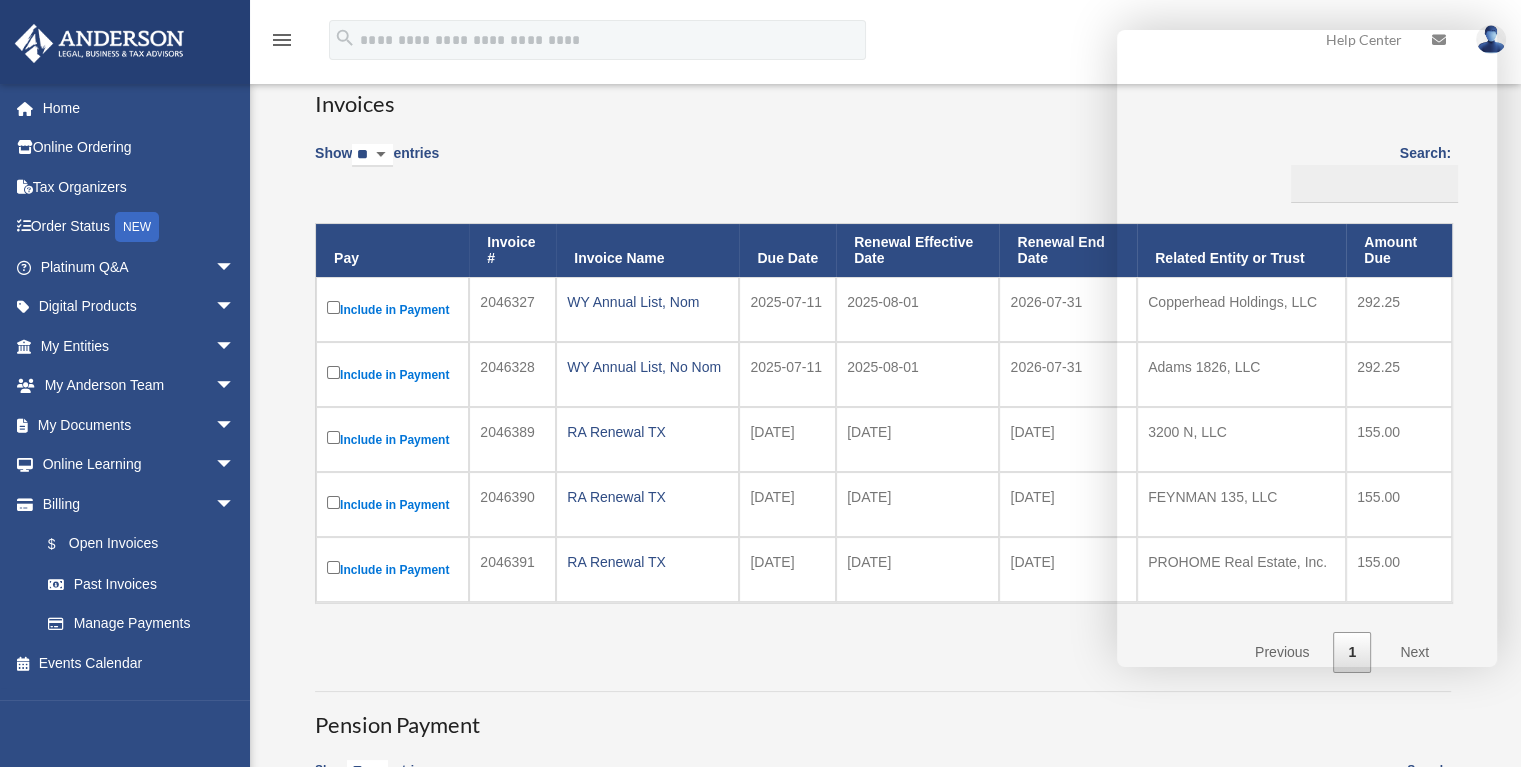 click on "Show  ** ** ** ***  entries Search:
Pay Invoice # Invoice Name Due Date Renewal Effective Date Renewal End Date Related Entity or Trust Amount Due
Include in Payment
2046327
WY Annual List, Nom
[DATE]
[DATE]
[DATE]
Copperhead Holdings, LLC
292.25" at bounding box center [883, 401] 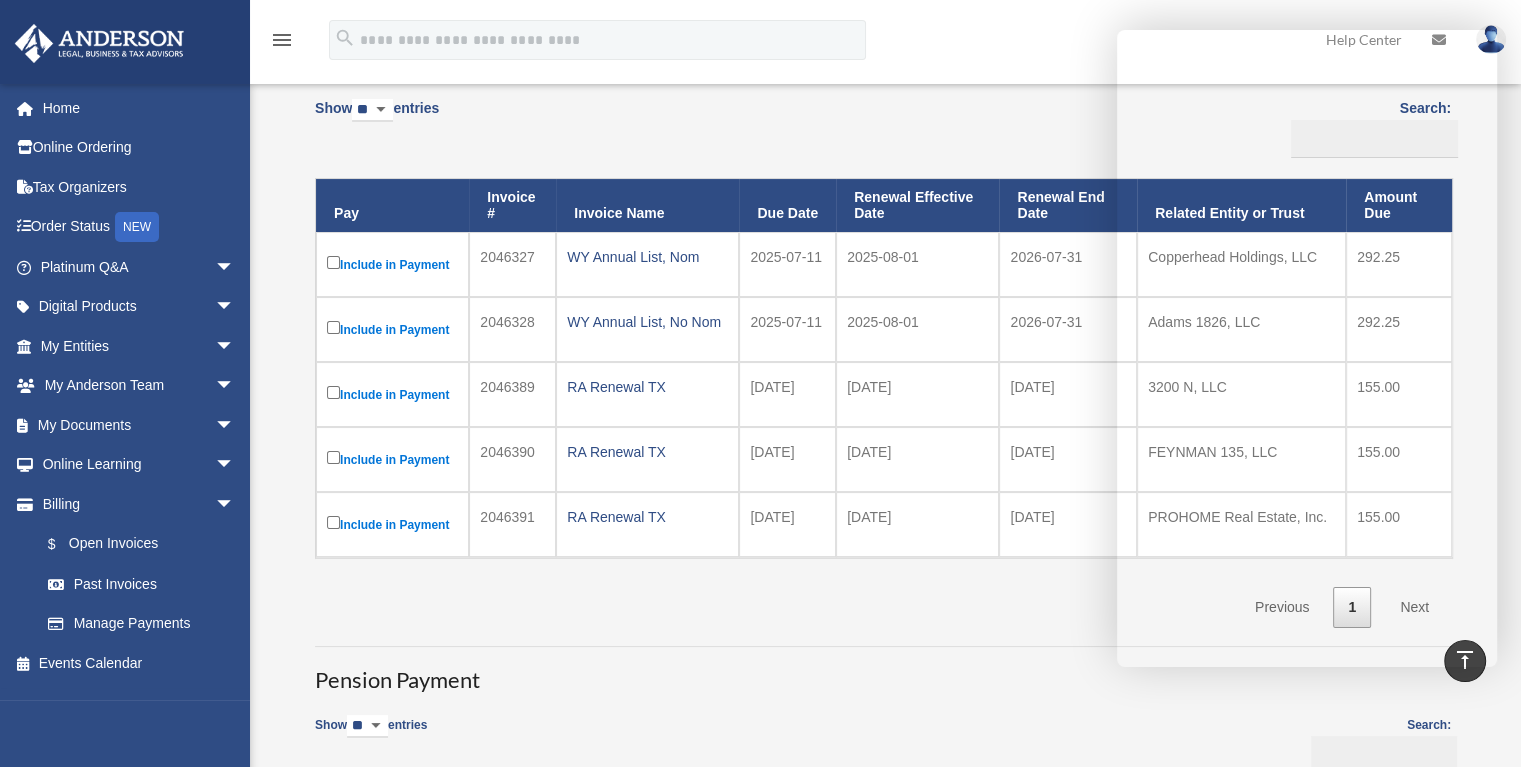 scroll, scrollTop: 166, scrollLeft: 0, axis: vertical 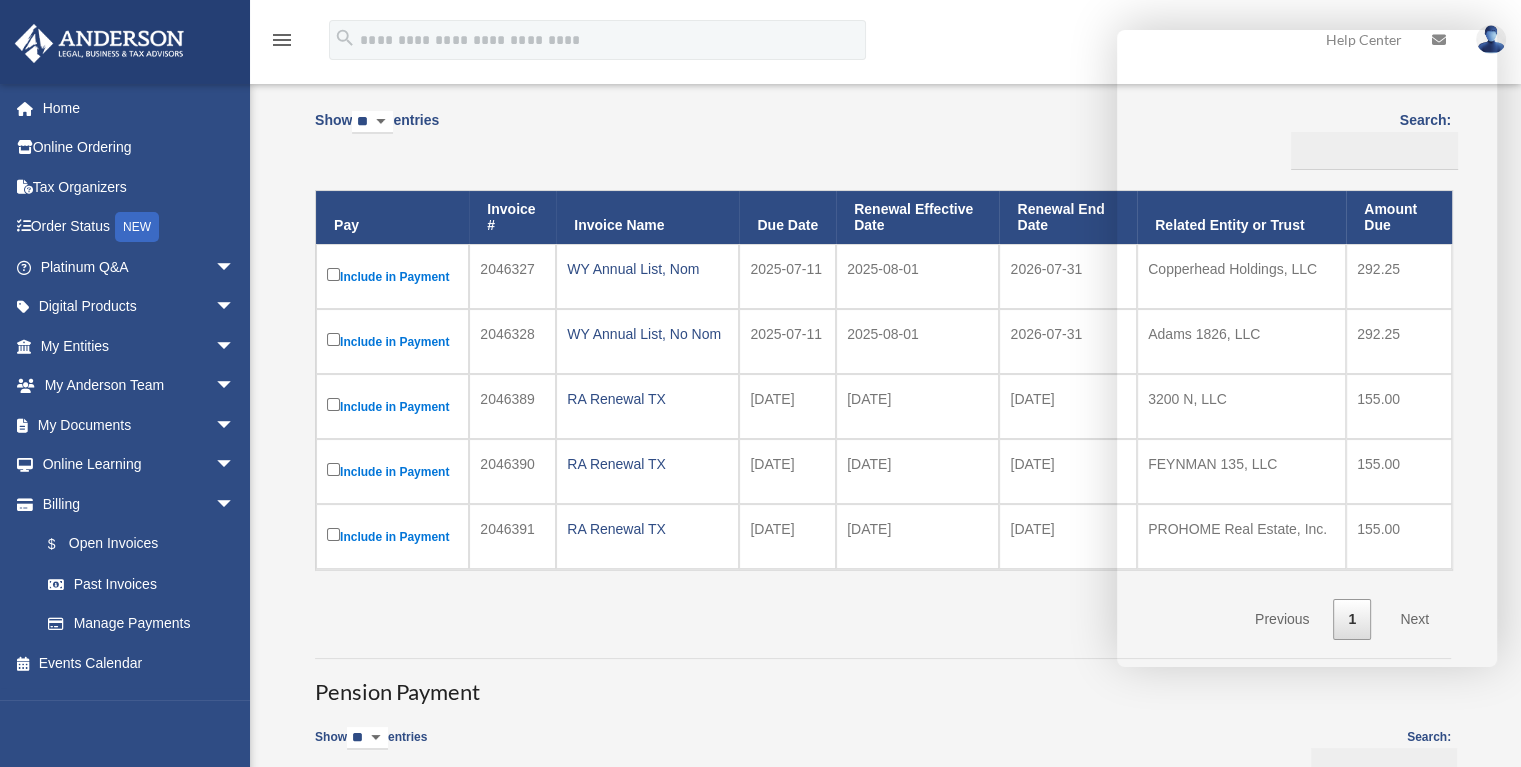 click on "Show  ** ** ** ***  entries Search:
Pay Invoice # Invoice Name Due Date Renewal Effective Date Renewal End Date Related Entity or Trust Amount Due
Include in Payment
2046327
WY Annual List, Nom
[DATE]
[DATE]
[DATE]
Copperhead Holdings, LLC
292.25" at bounding box center (883, 368) 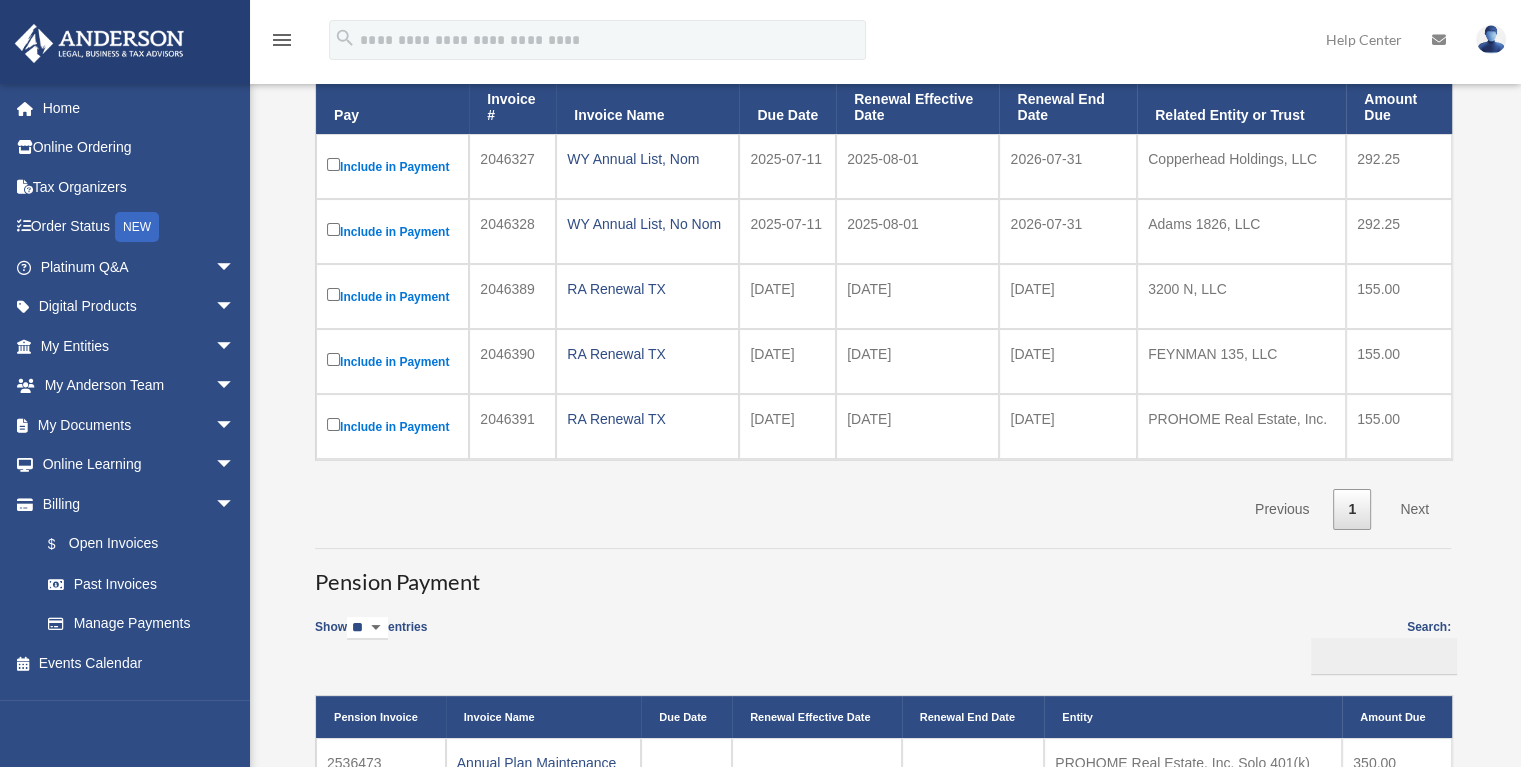 scroll, scrollTop: 266, scrollLeft: 0, axis: vertical 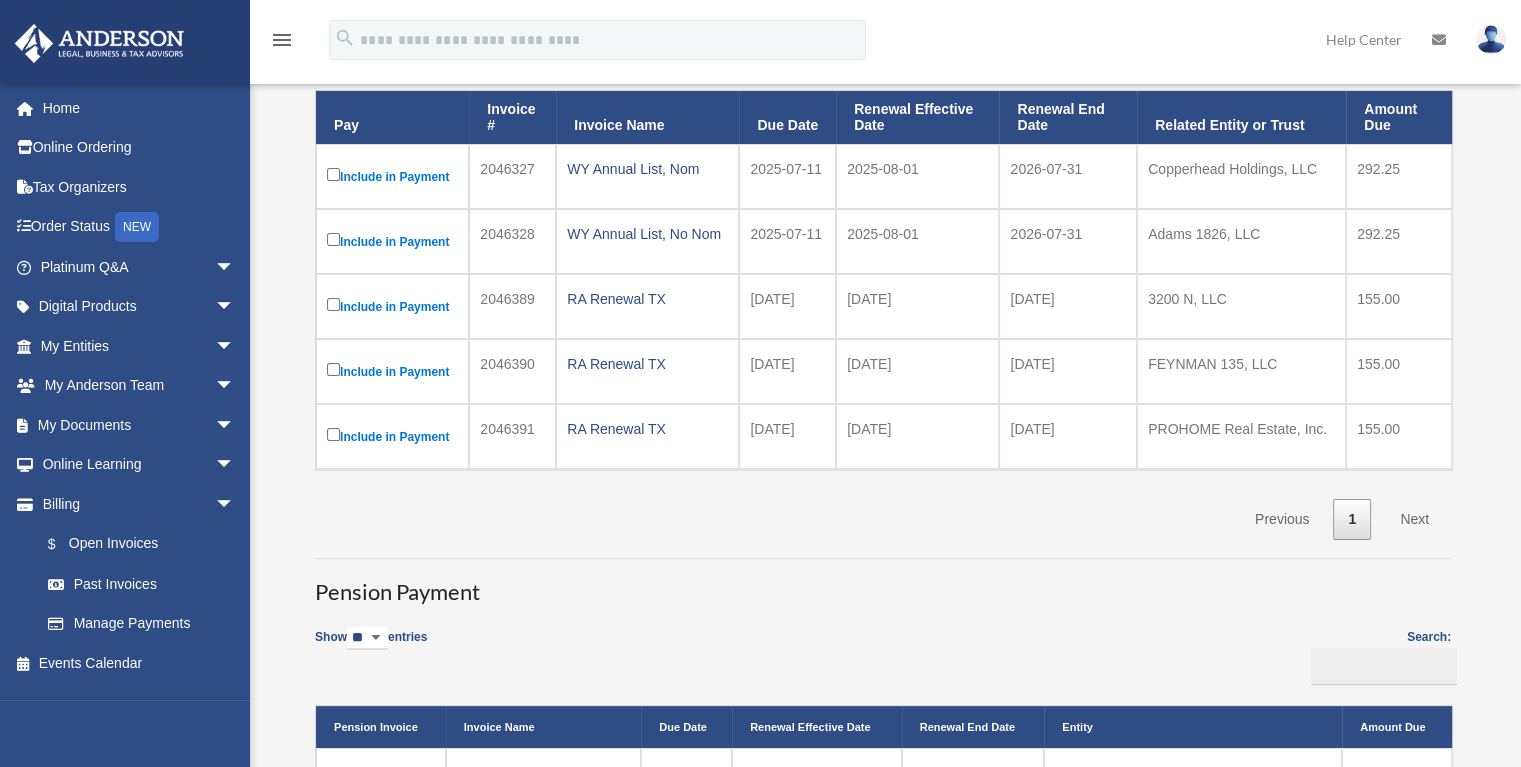 click on "Next" at bounding box center (1414, 519) 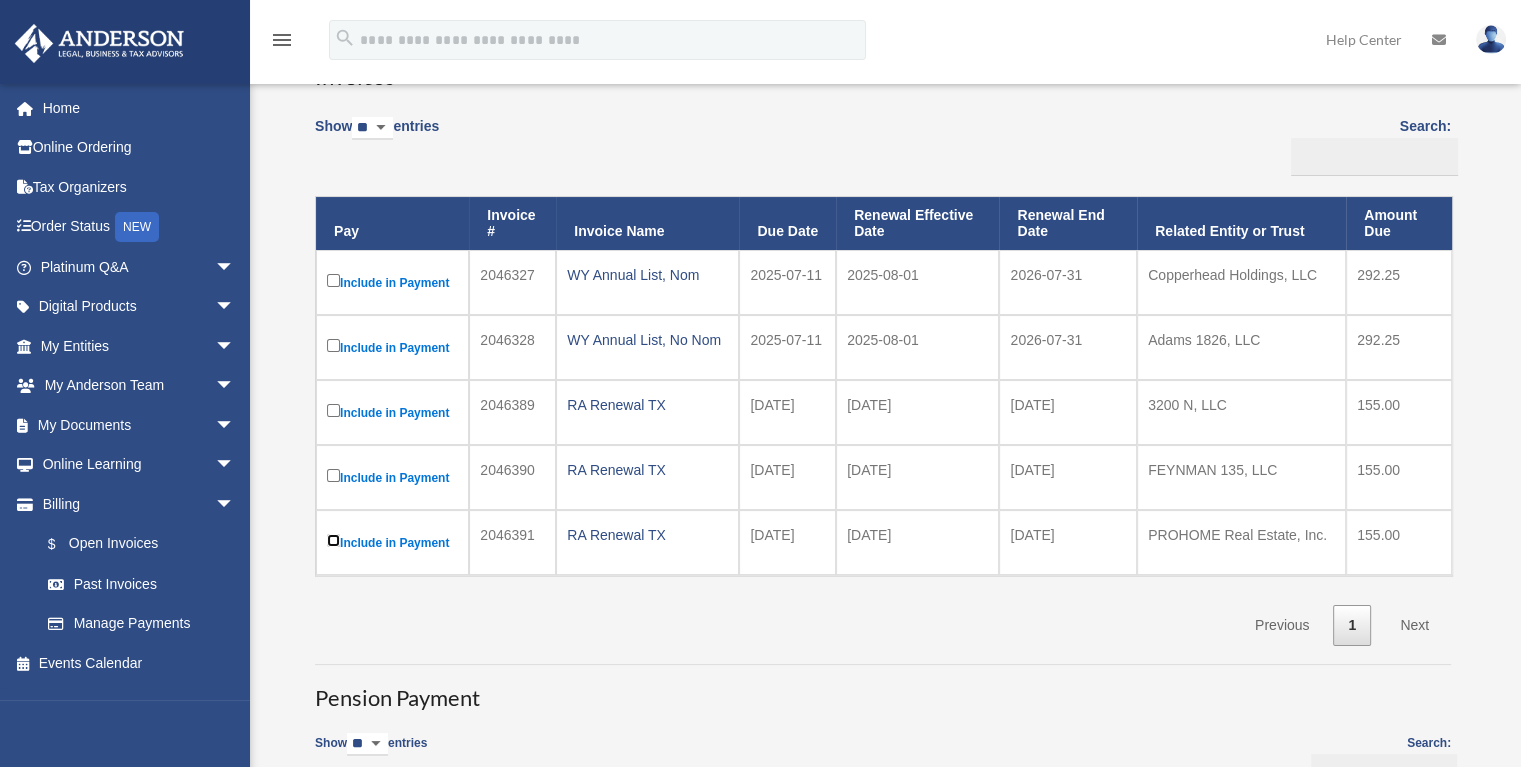 scroll, scrollTop: 166, scrollLeft: 0, axis: vertical 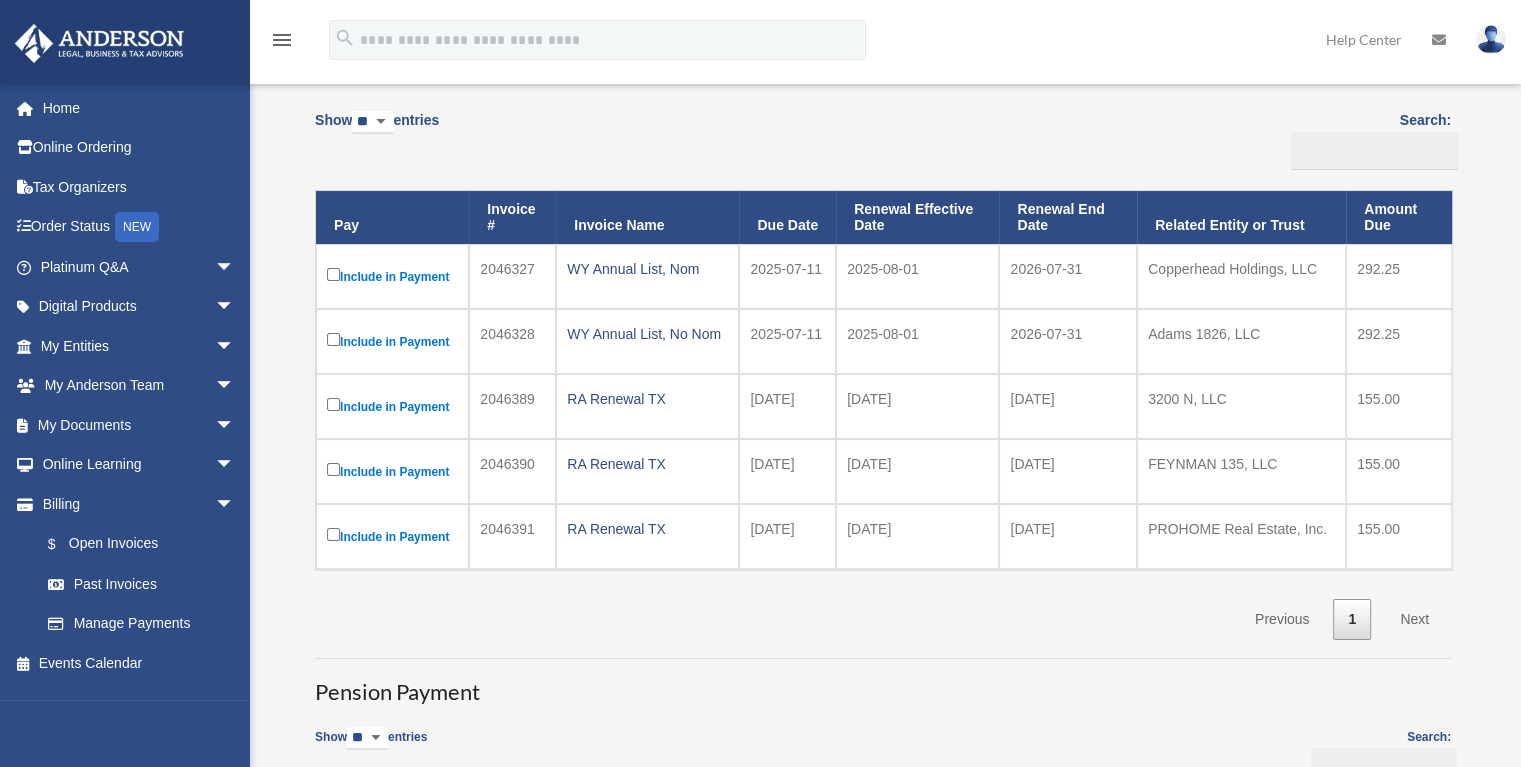 click on "Next" at bounding box center (1414, 619) 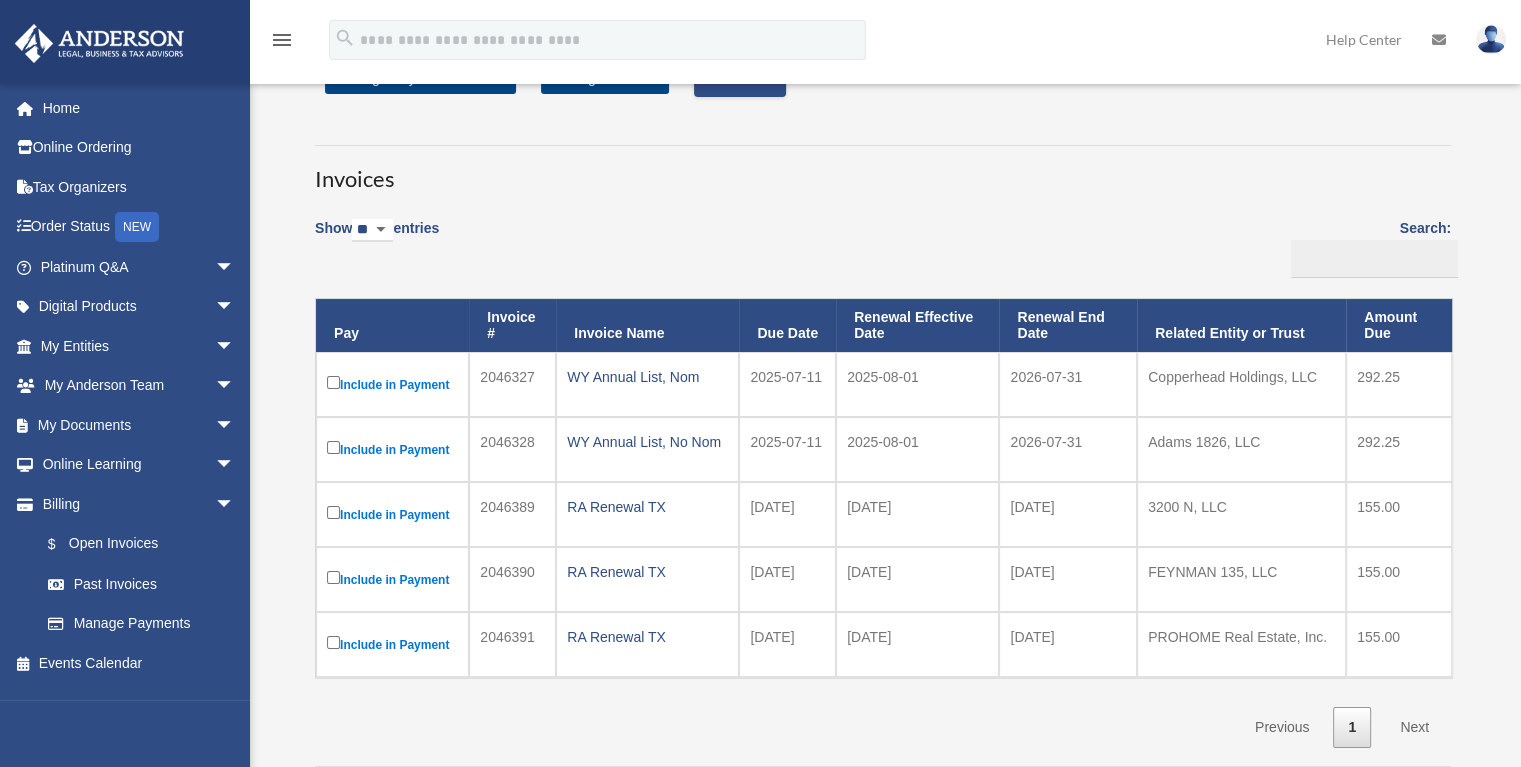 scroll, scrollTop: 0, scrollLeft: 0, axis: both 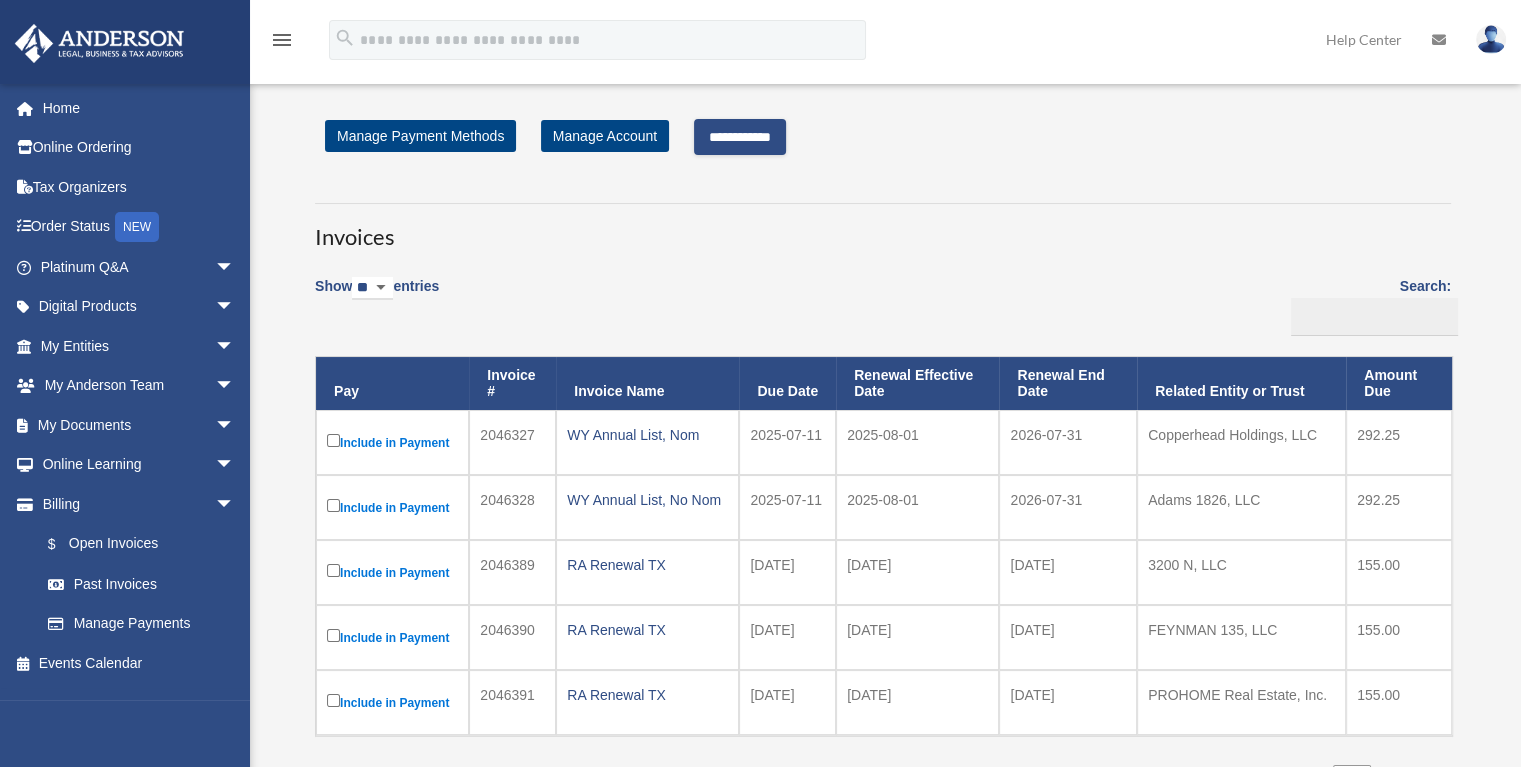 click on "**********" at bounding box center (740, 137) 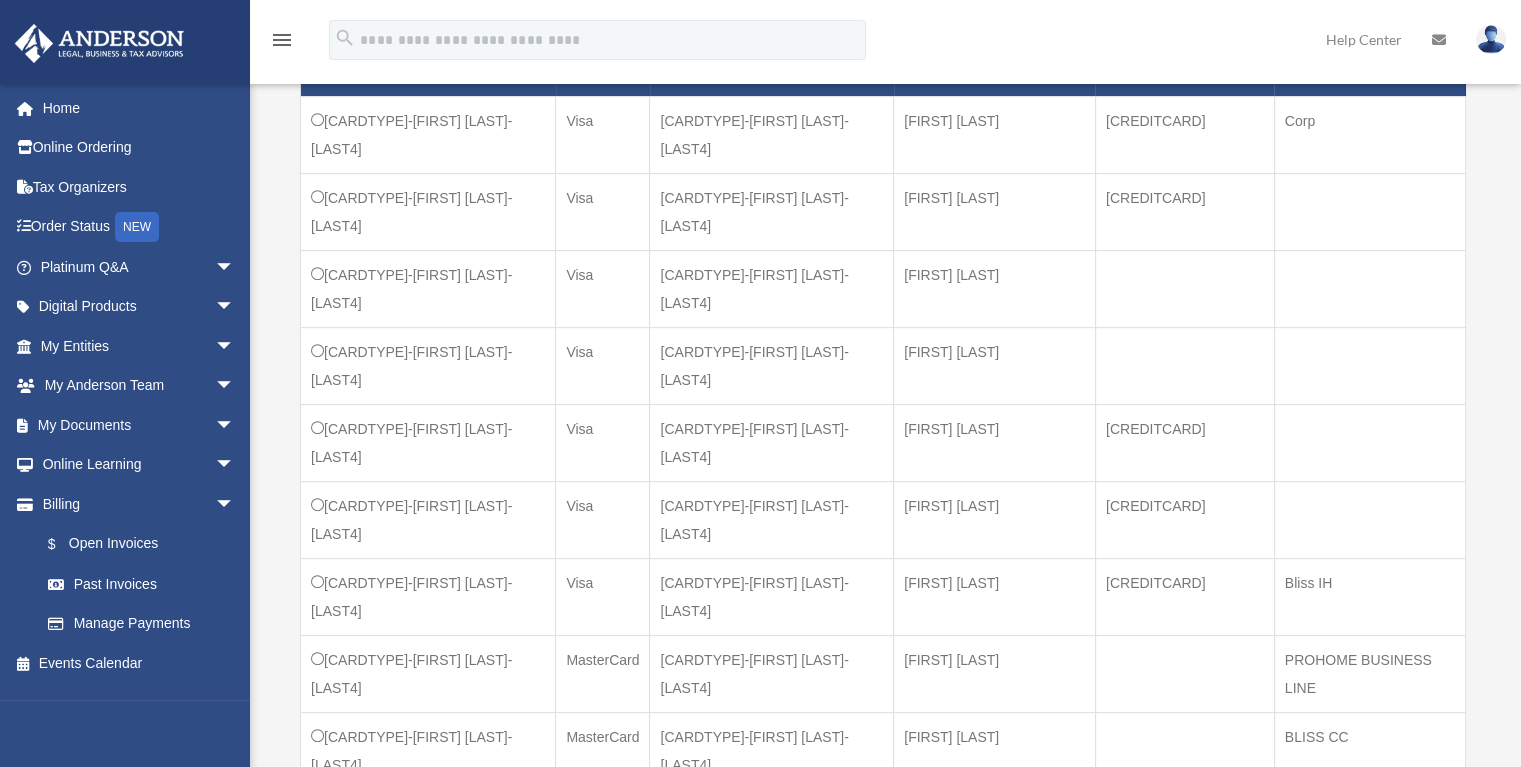 scroll, scrollTop: 966, scrollLeft: 0, axis: vertical 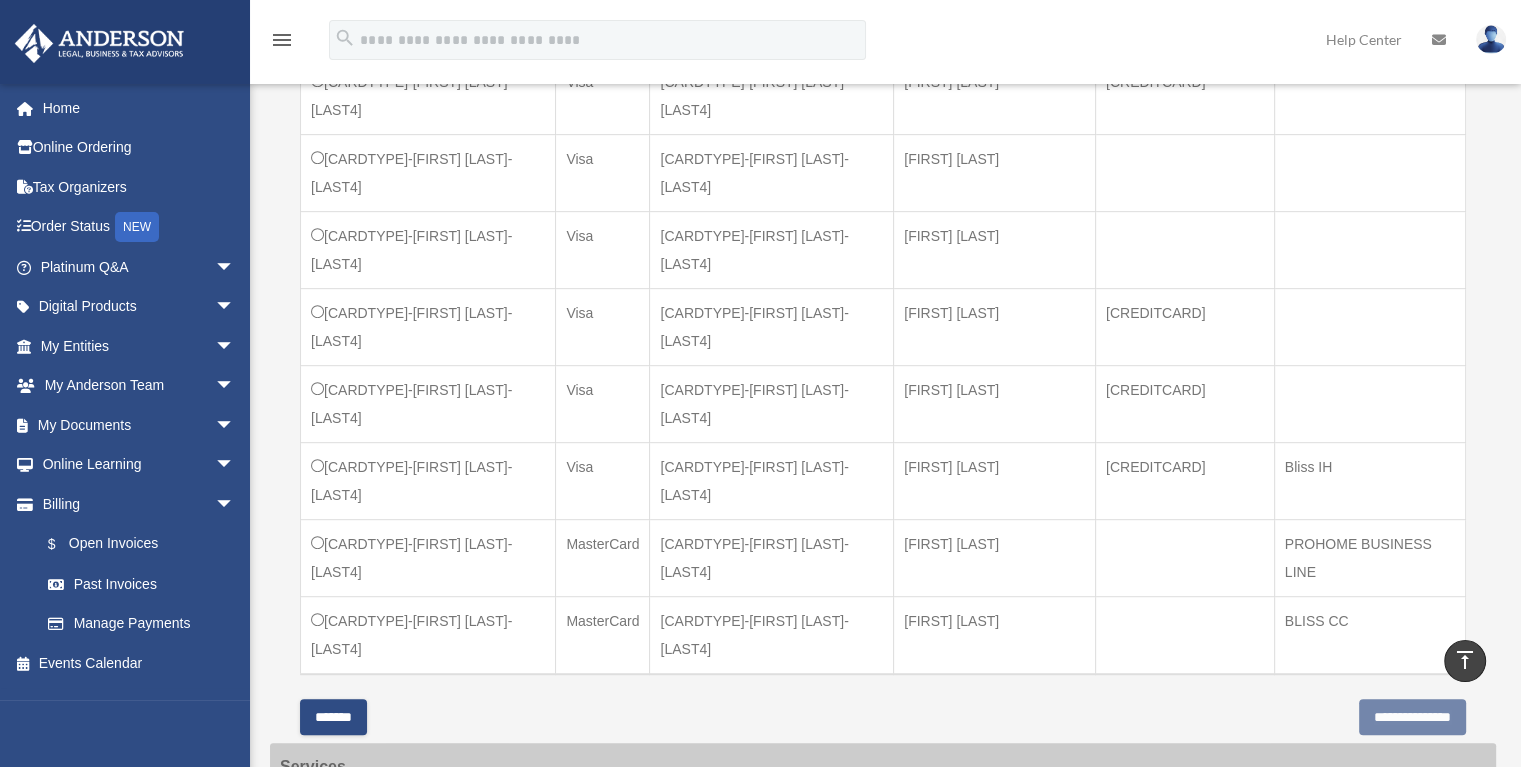 click on "*******" at bounding box center [333, 717] 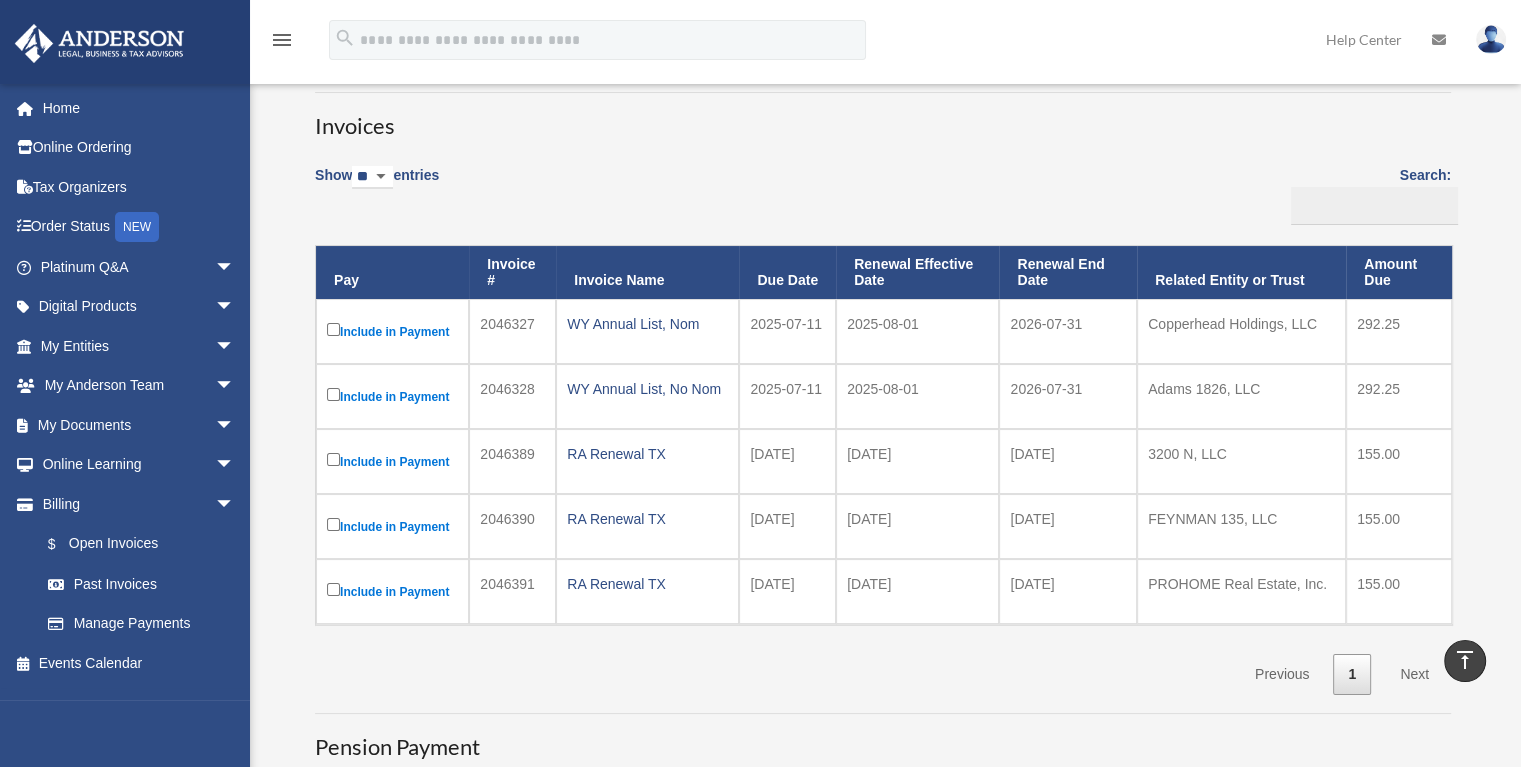 scroll, scrollTop: 0, scrollLeft: 0, axis: both 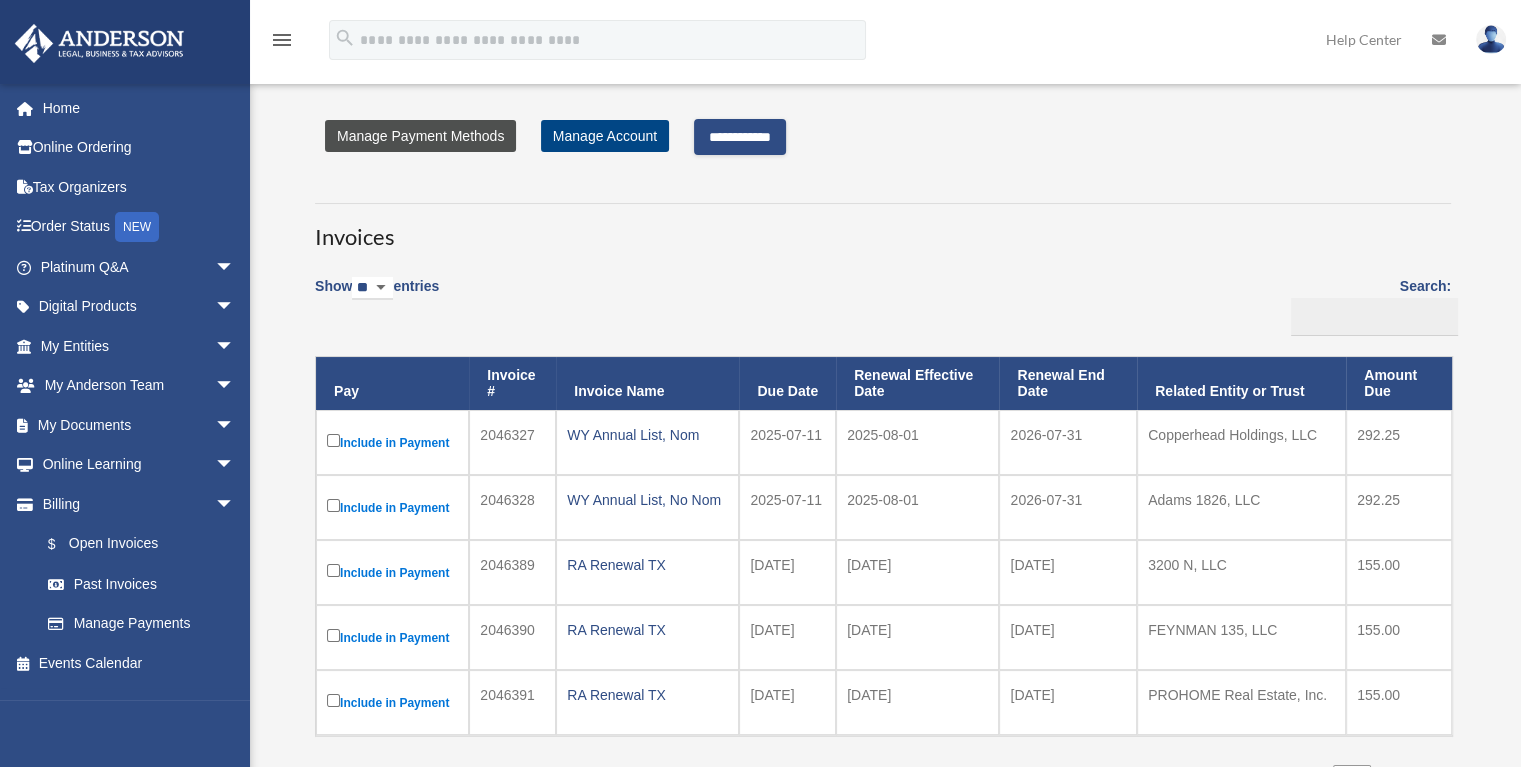 click on "Manage Payment Methods" at bounding box center [420, 136] 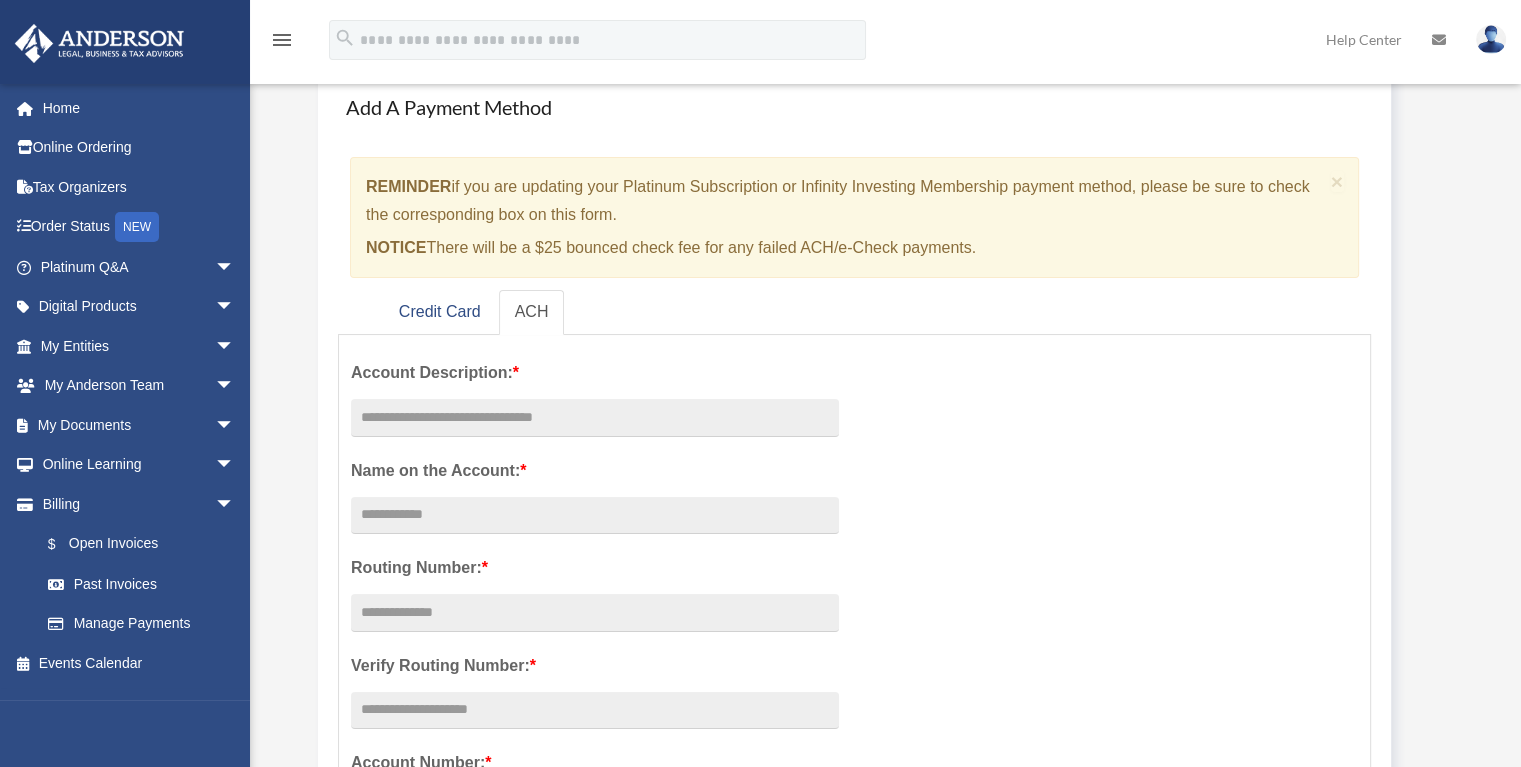 scroll, scrollTop: 133, scrollLeft: 0, axis: vertical 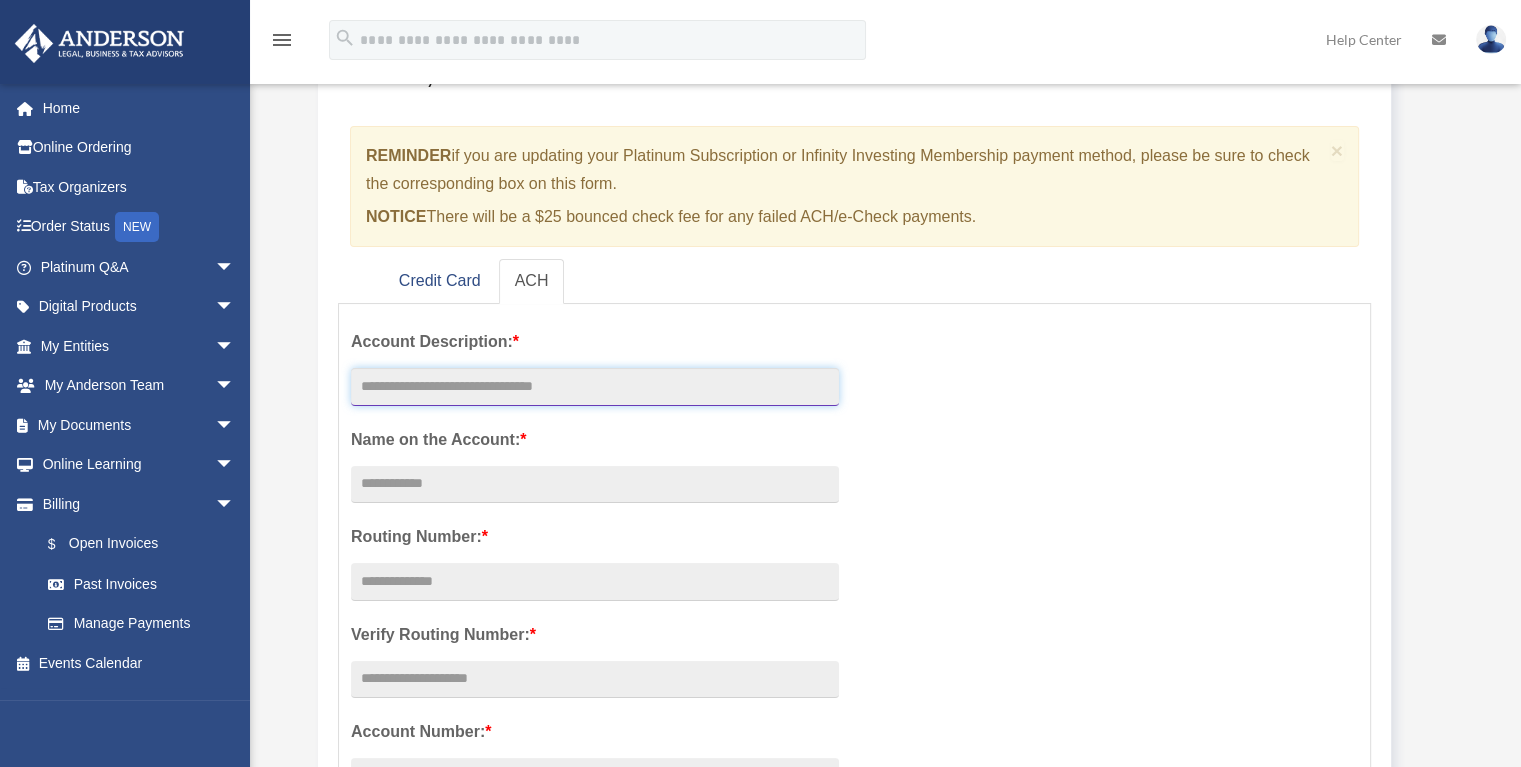 click at bounding box center (595, 387) 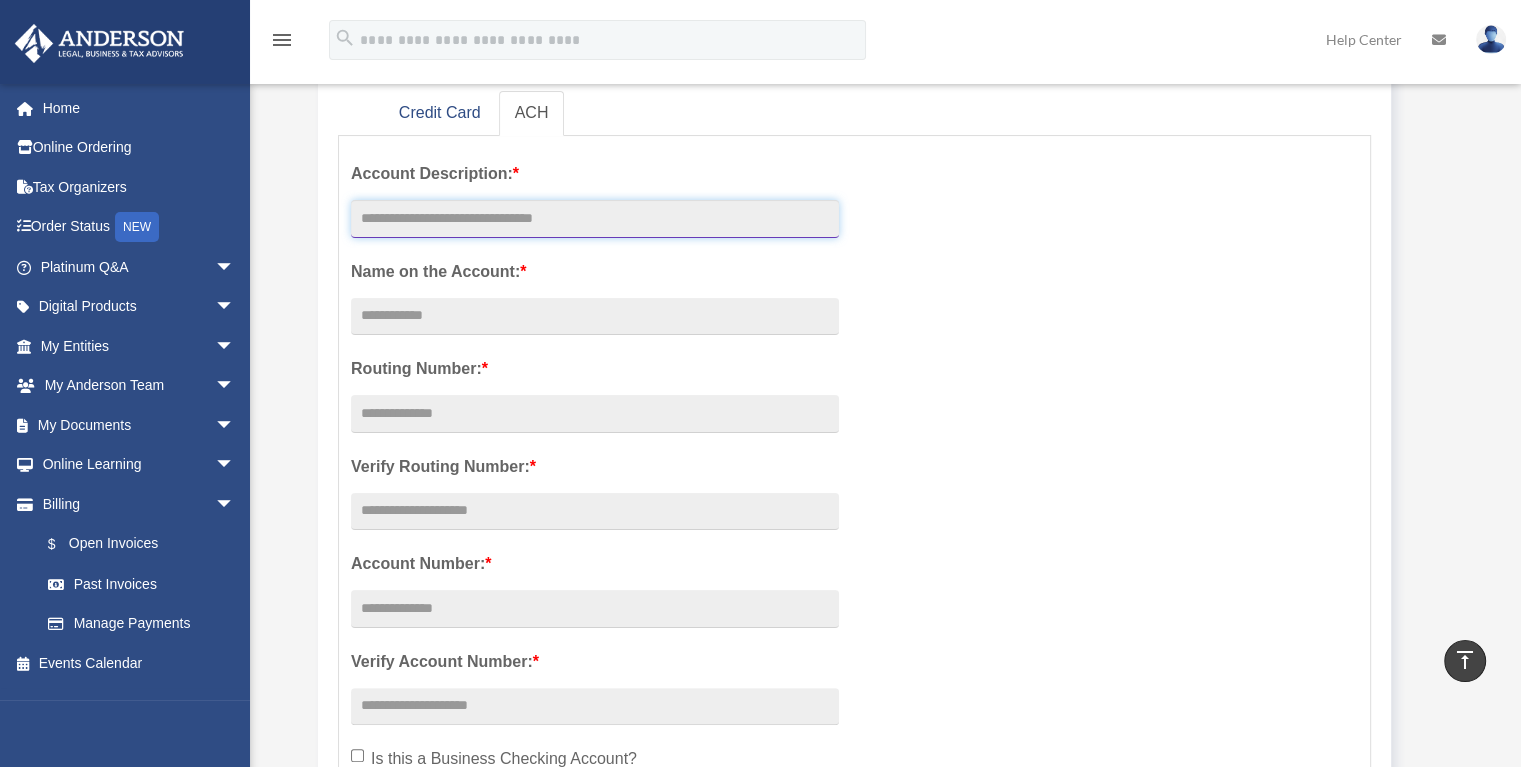 scroll, scrollTop: 233, scrollLeft: 0, axis: vertical 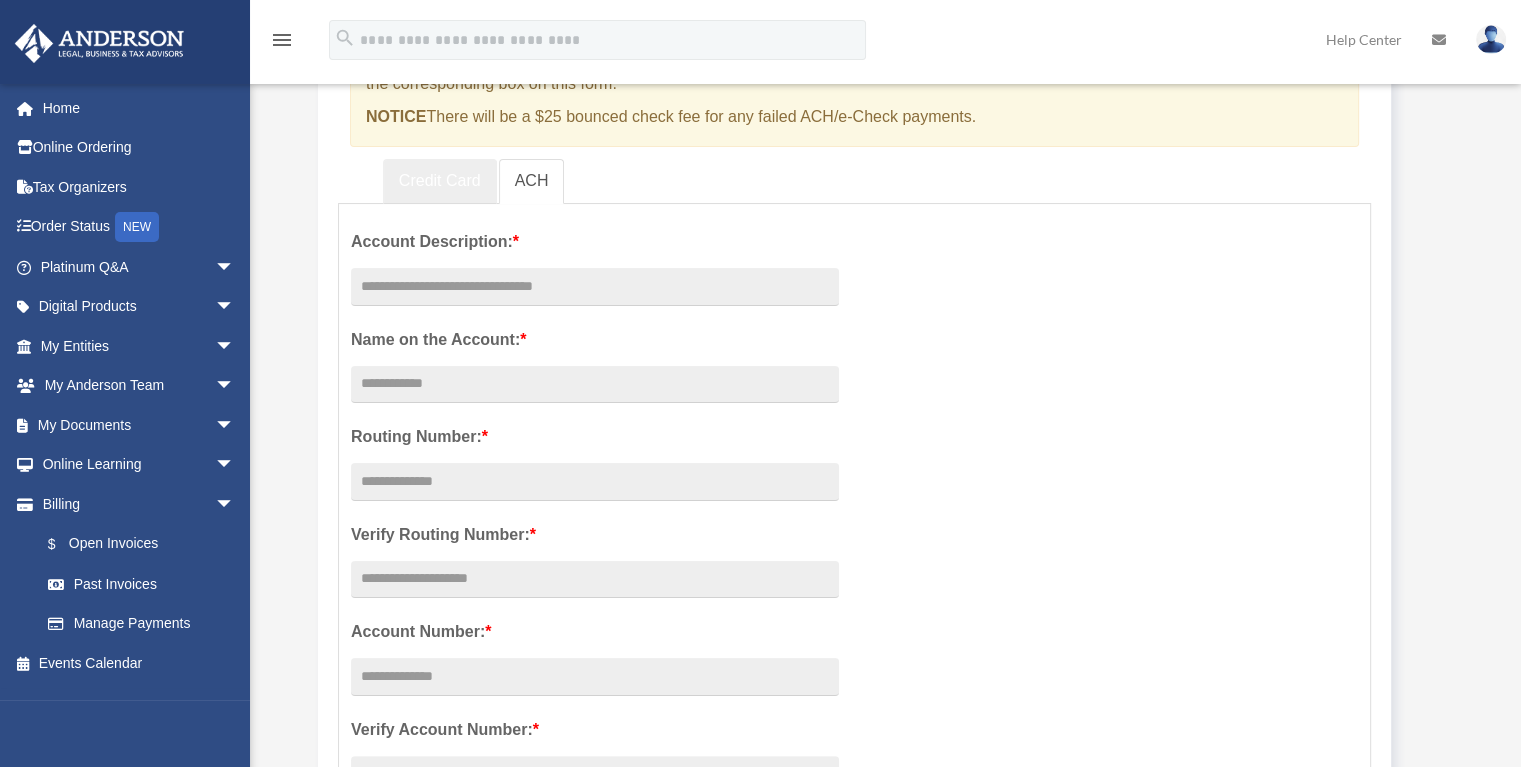 click on "Credit Card" at bounding box center [440, 181] 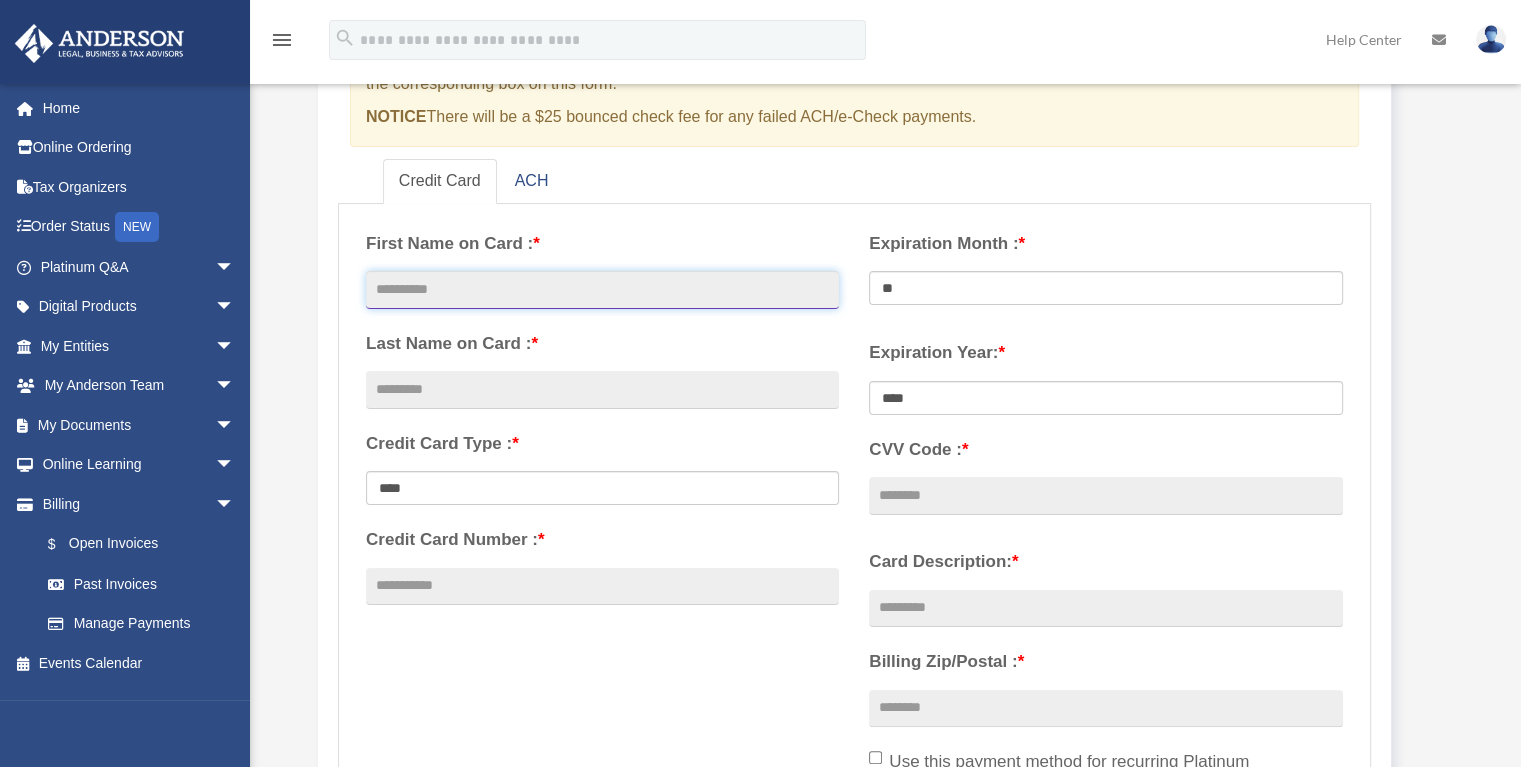 click at bounding box center [602, 290] 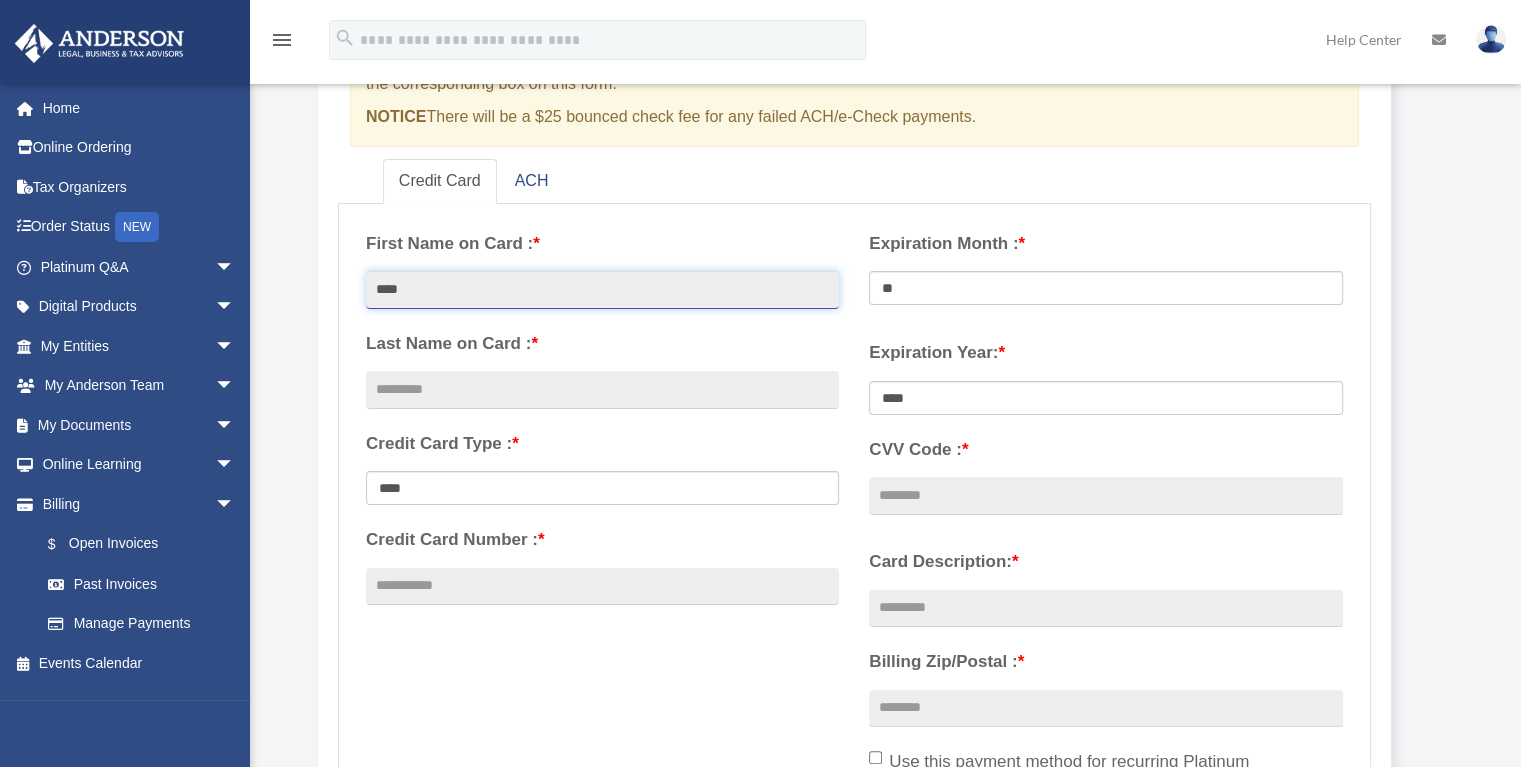 type on "****" 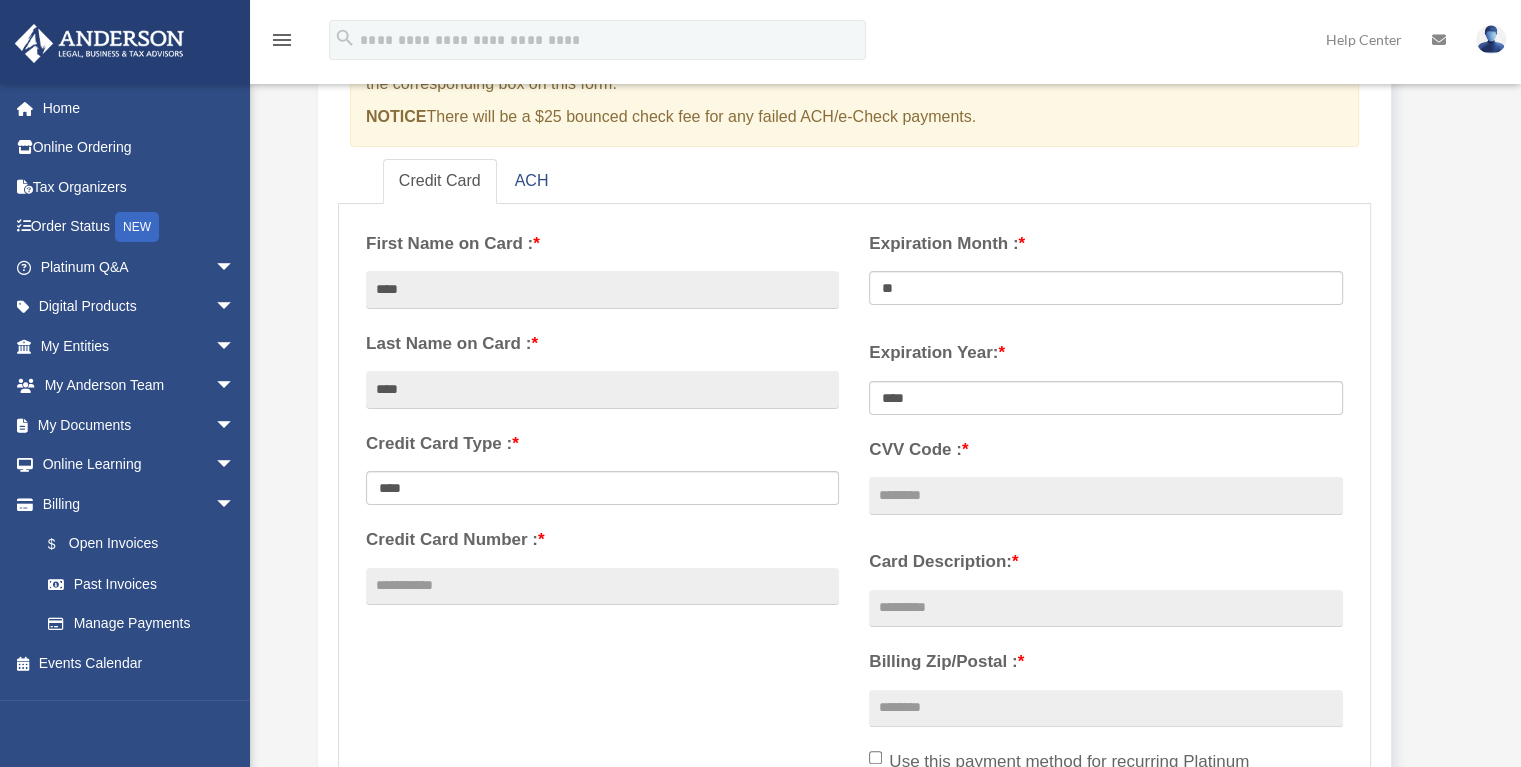 type on "**********" 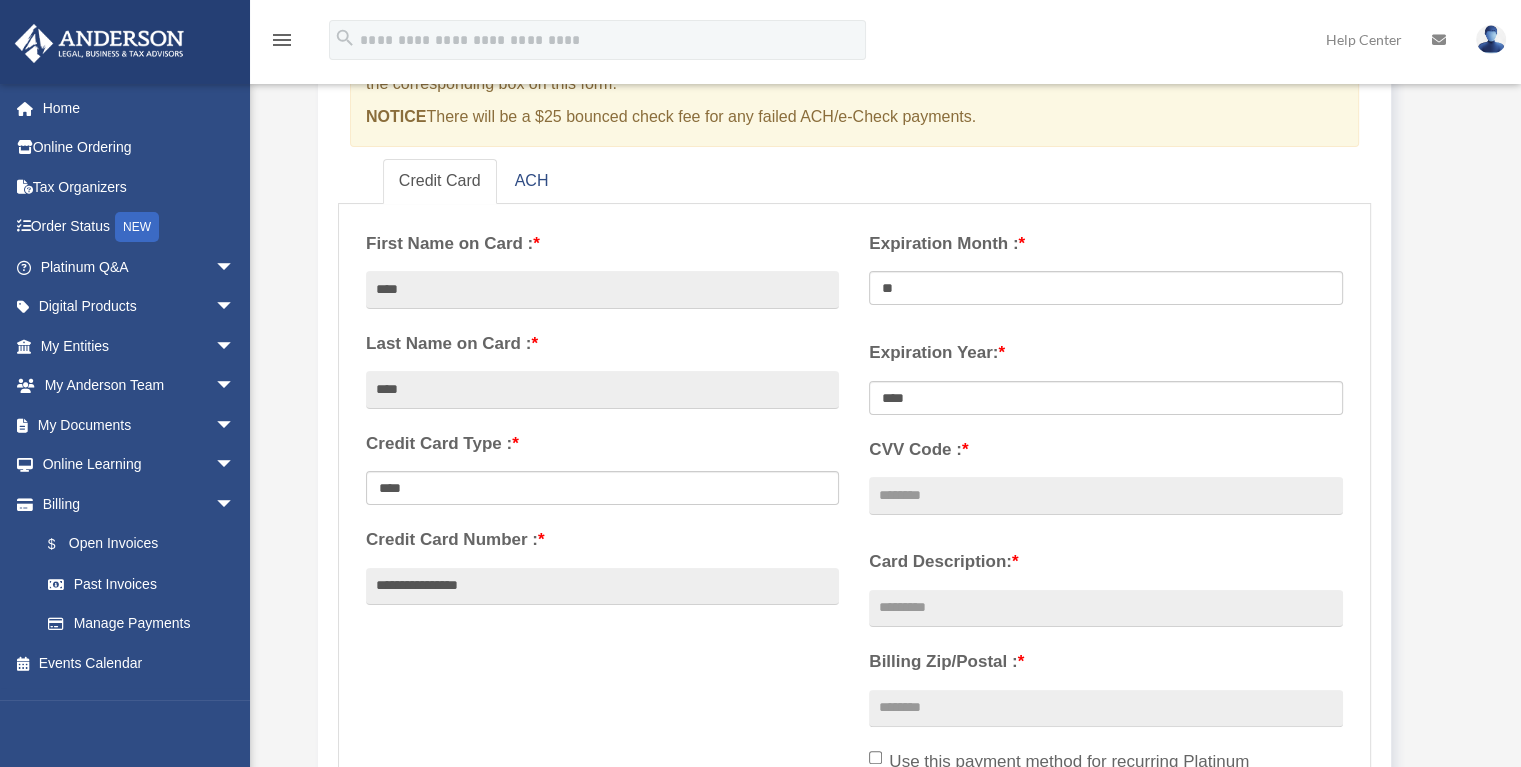 select on "**" 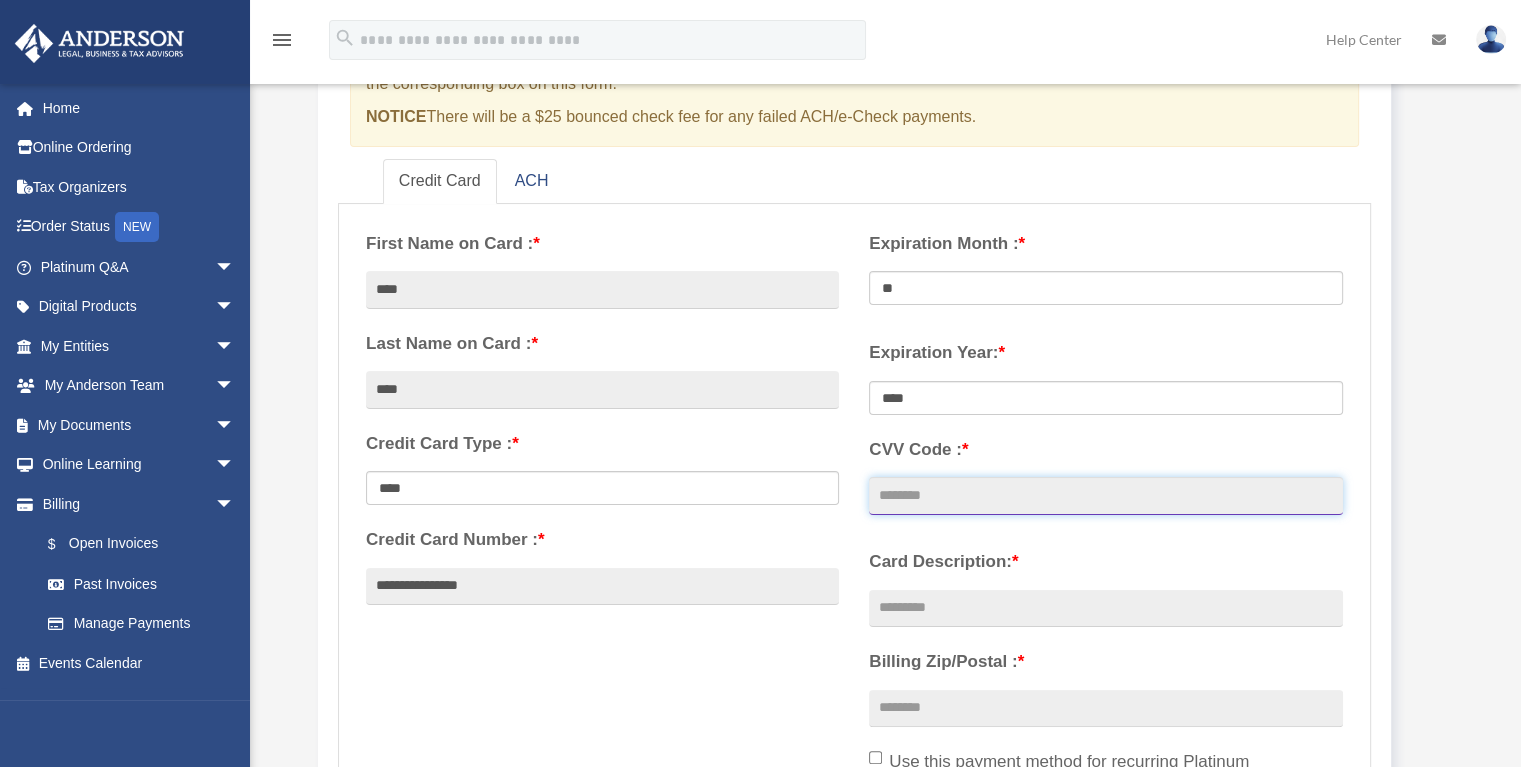 type on "***" 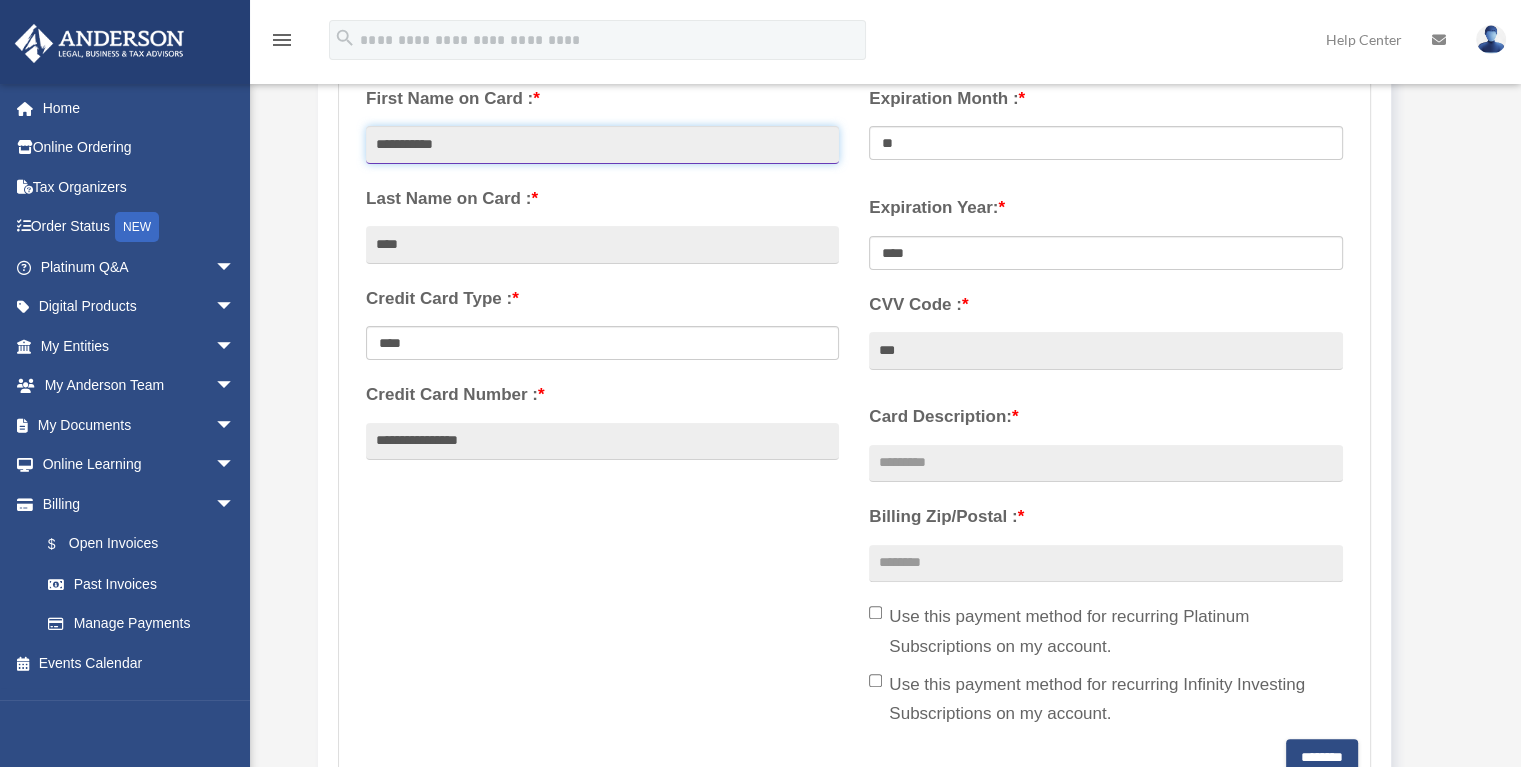 scroll, scrollTop: 400, scrollLeft: 0, axis: vertical 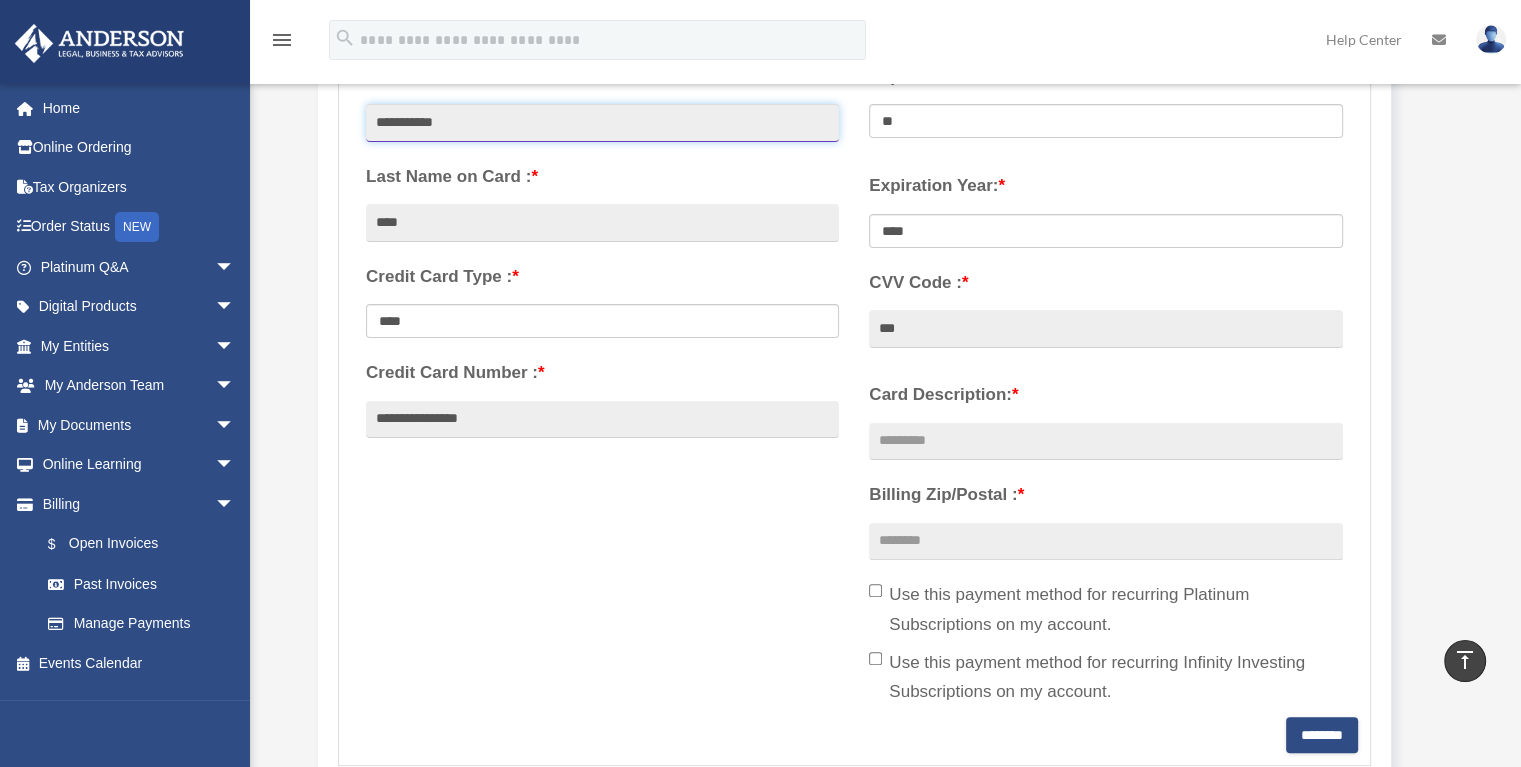 type on "**********" 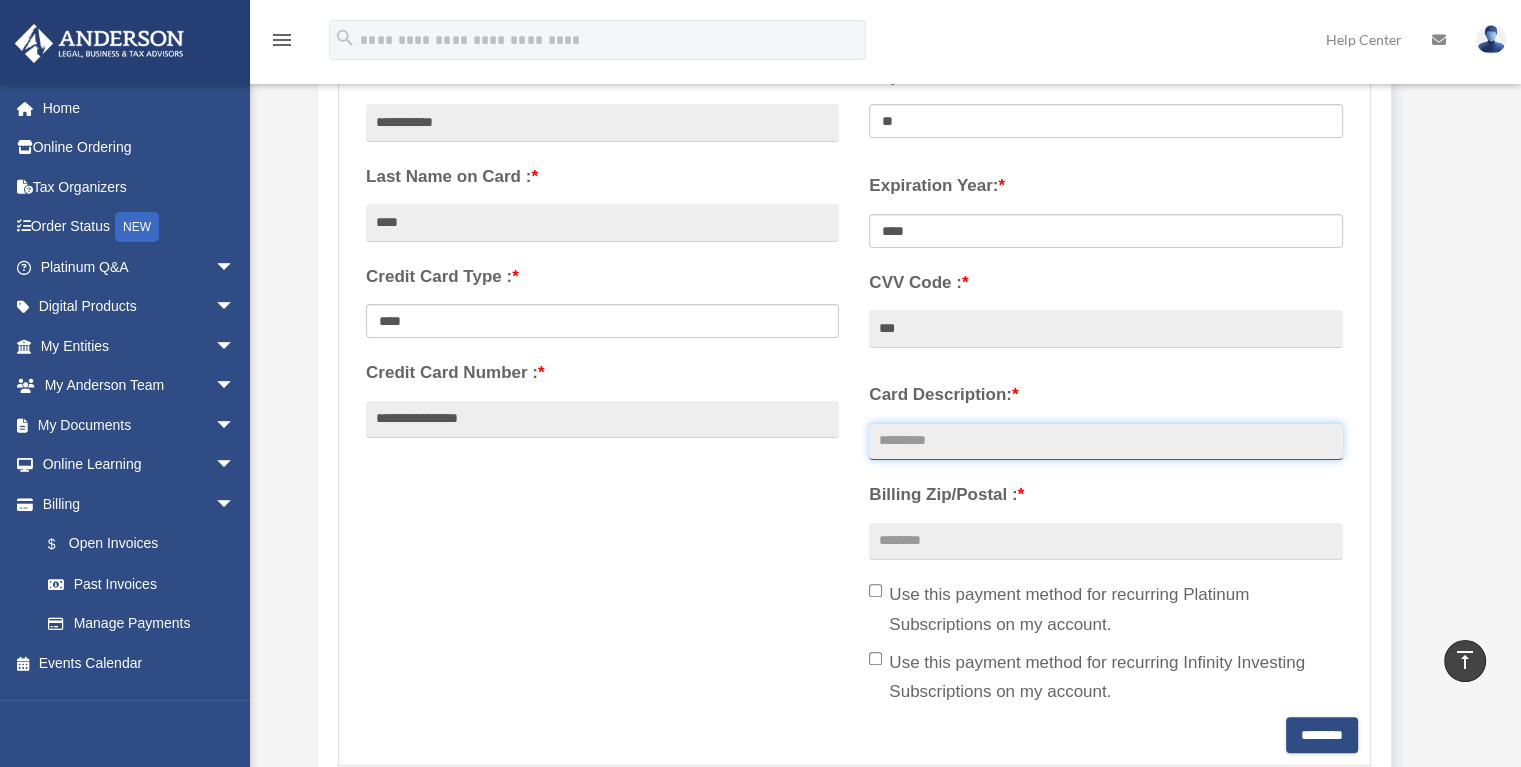 click on "Card Description: *" at bounding box center [1105, 442] 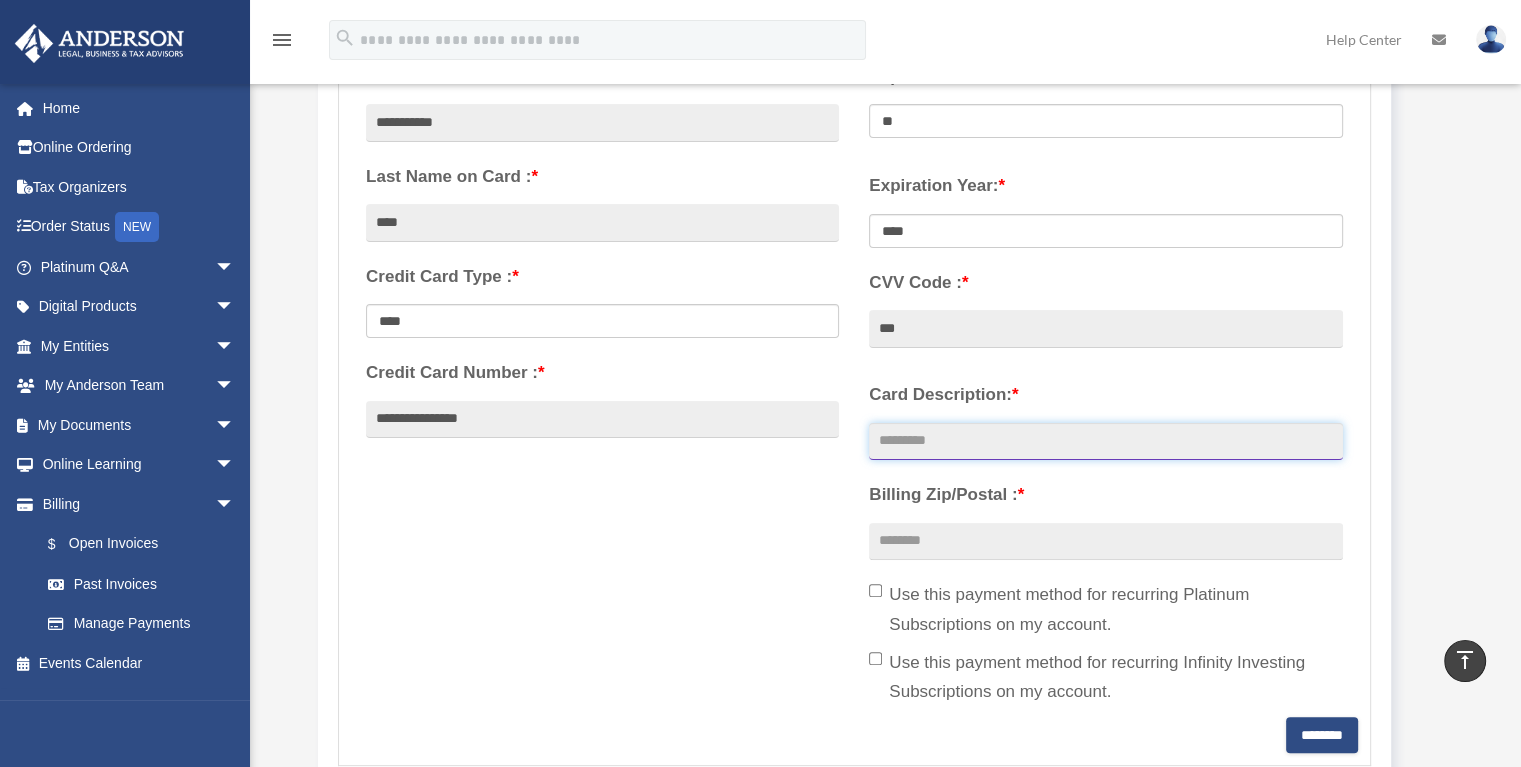 click on "Card Description: *" at bounding box center (1105, 442) 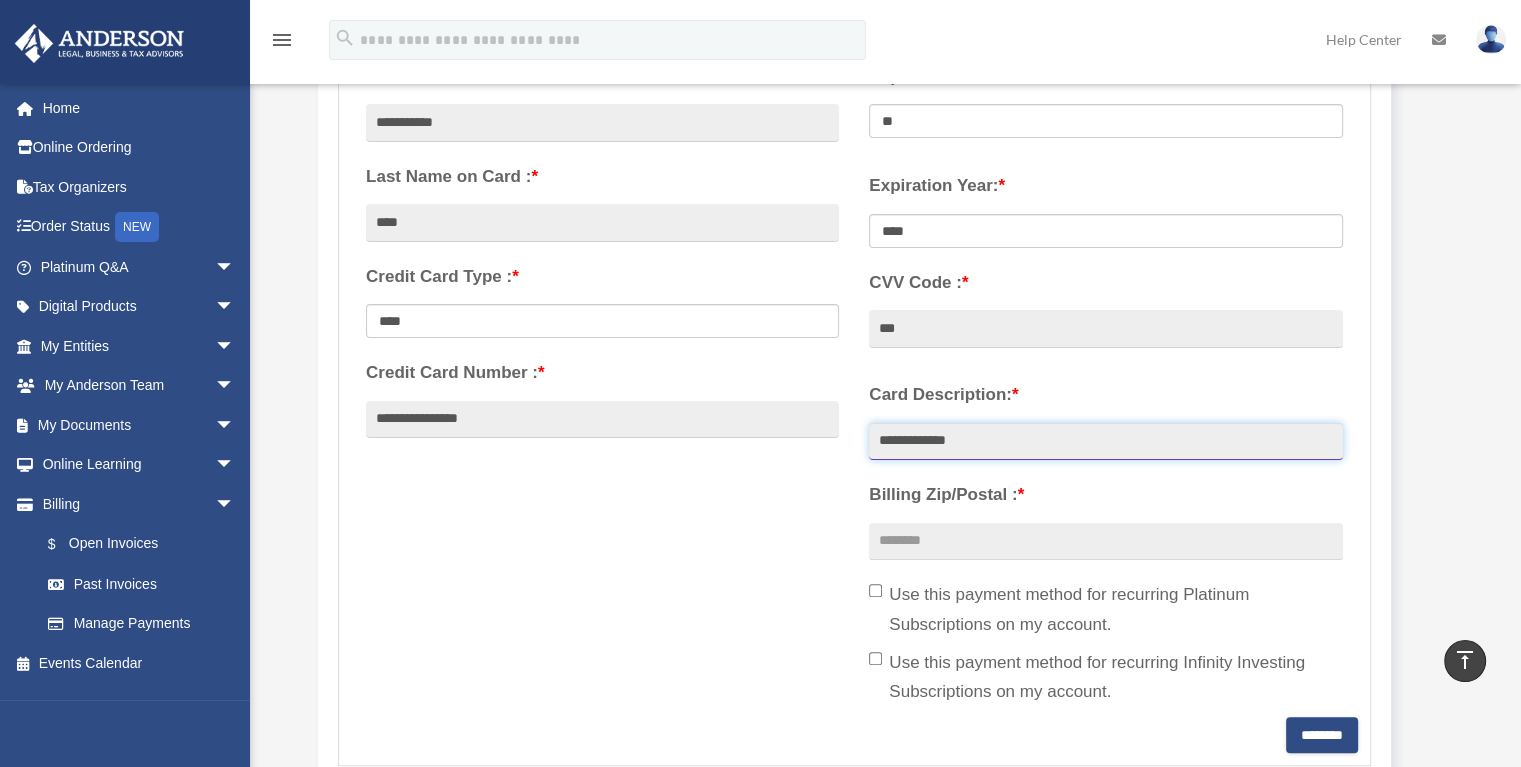 type on "**********" 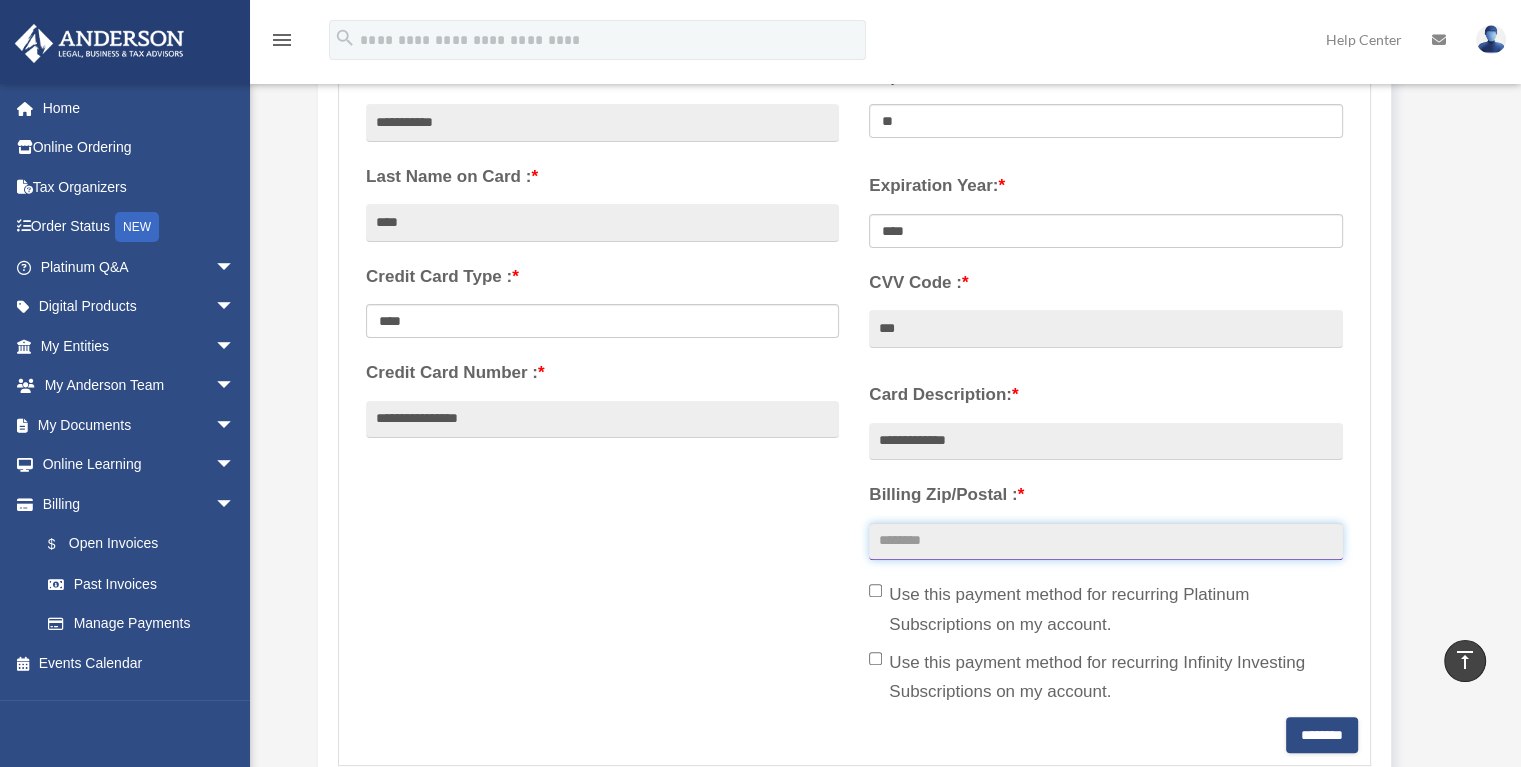 click on "Billing Zip/Postal : *" at bounding box center (1105, 542) 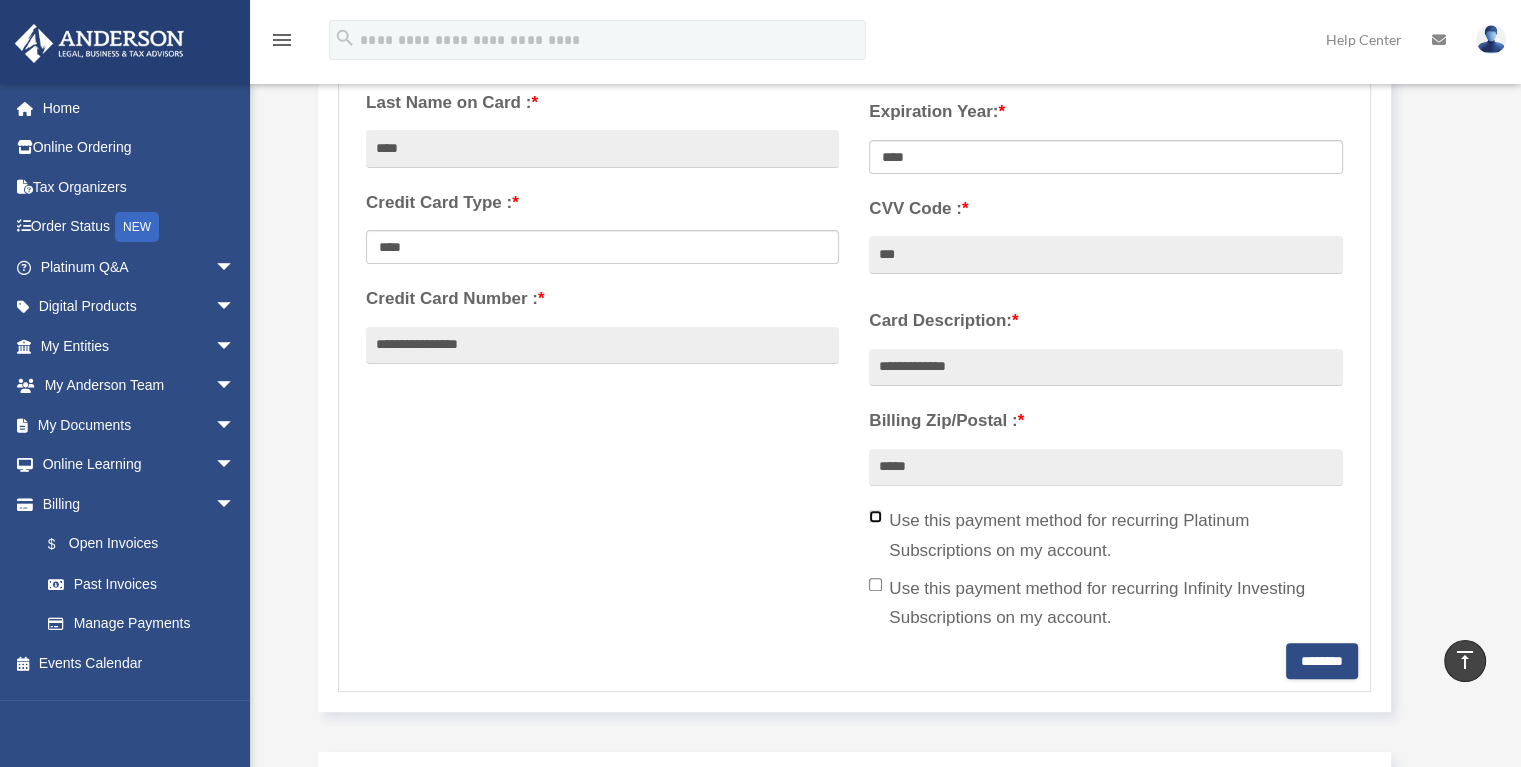 scroll, scrollTop: 500, scrollLeft: 0, axis: vertical 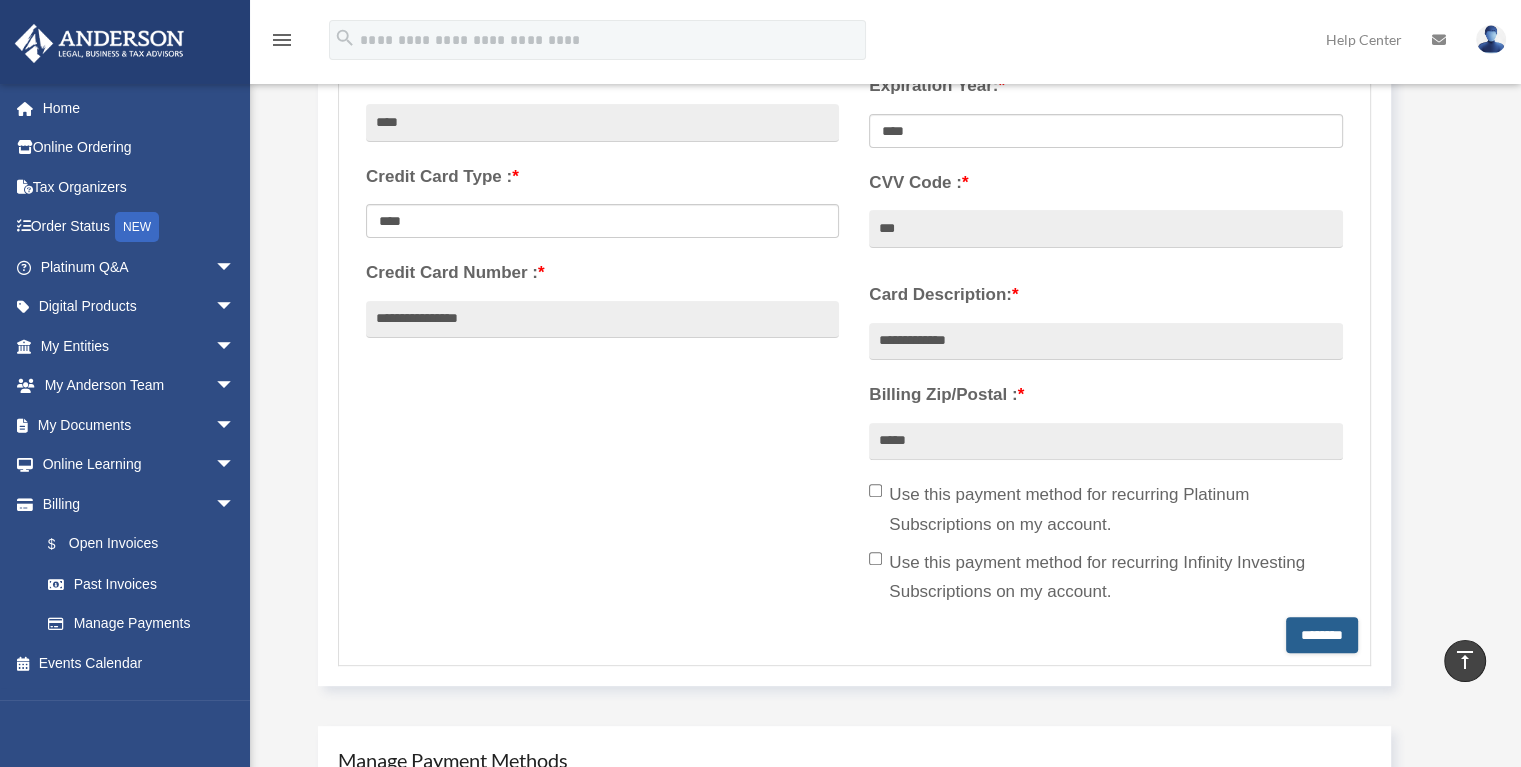 click on "********" at bounding box center [1322, 635] 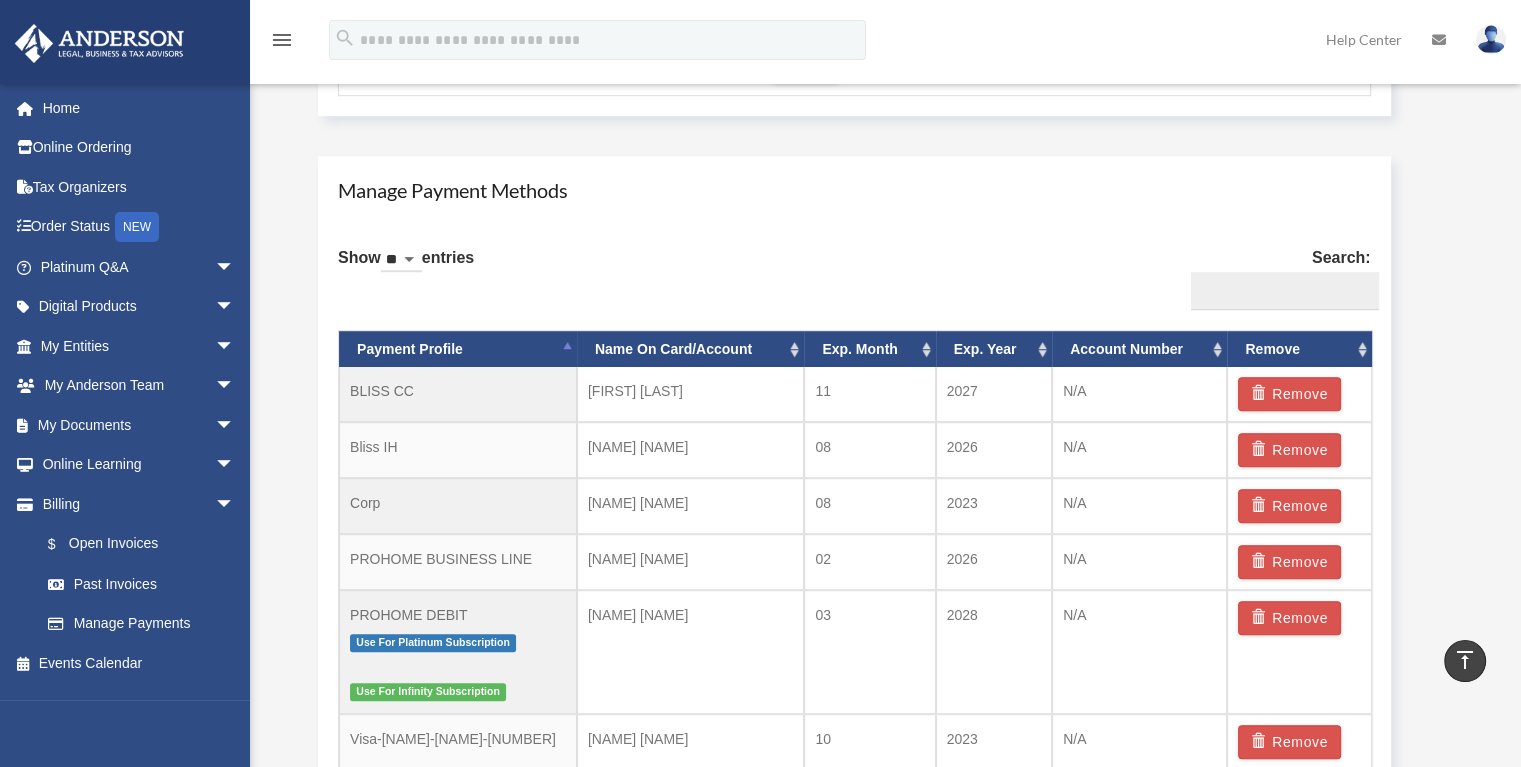 scroll, scrollTop: 1300, scrollLeft: 0, axis: vertical 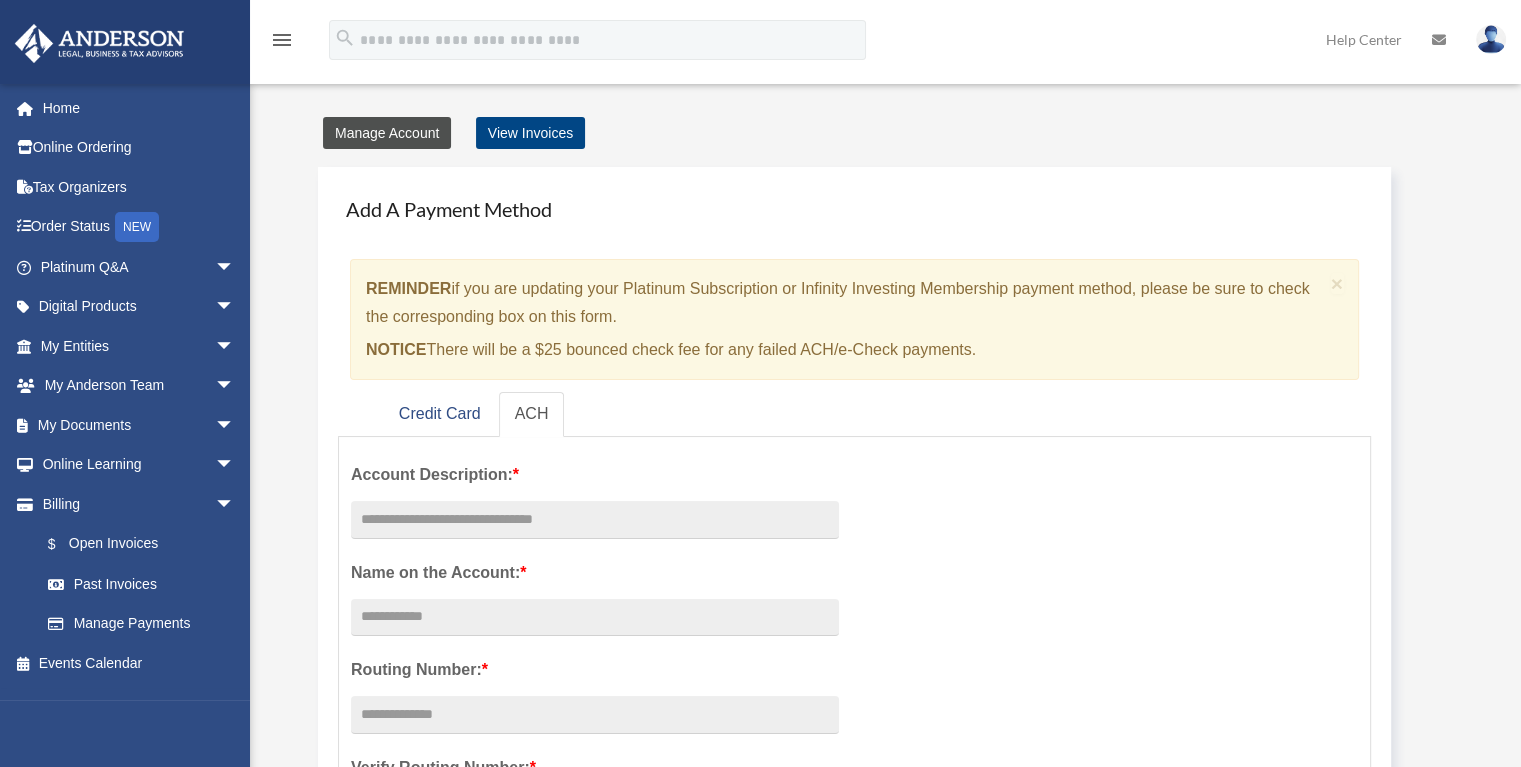 click on "Manage Account" at bounding box center [387, 133] 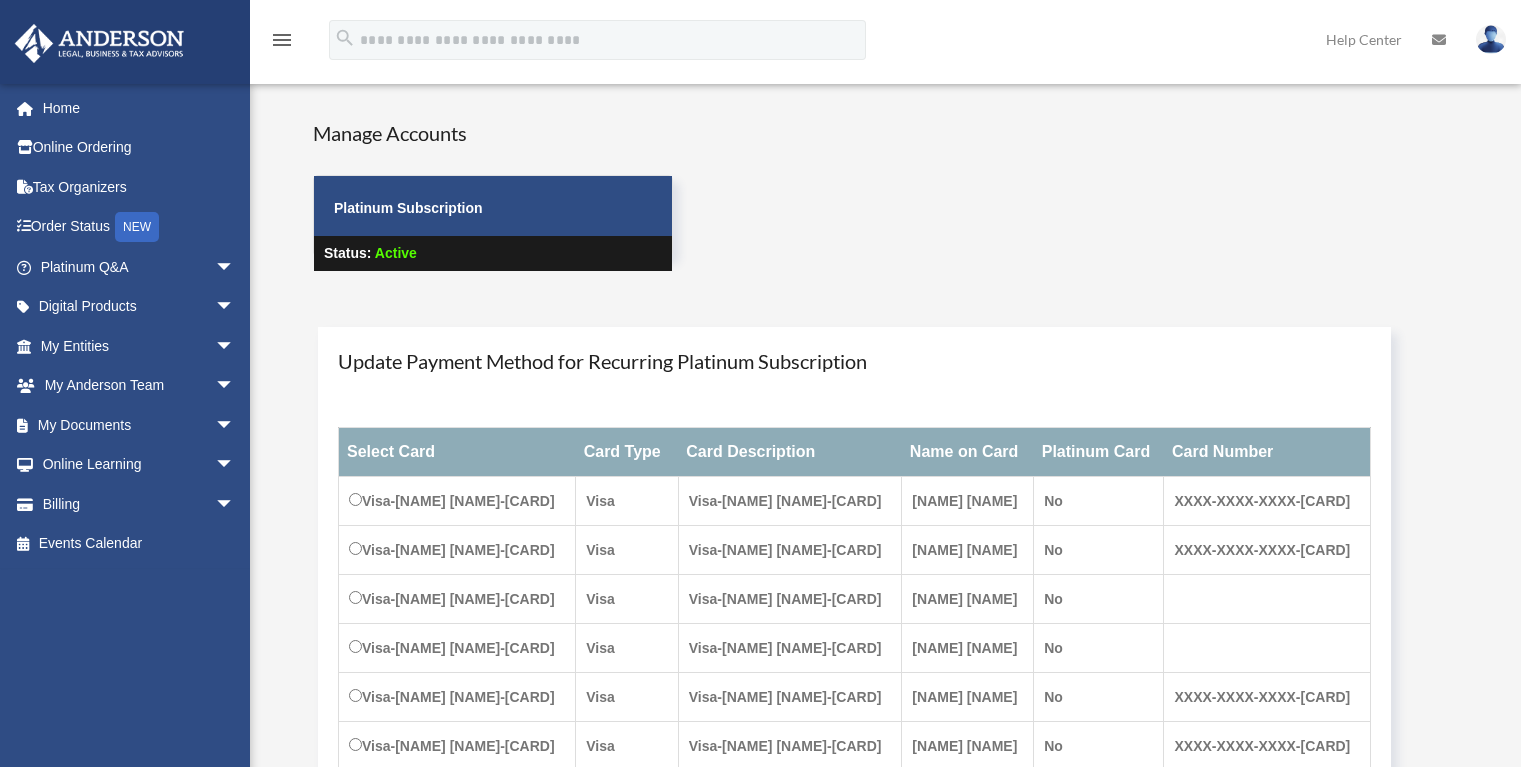 scroll, scrollTop: 0, scrollLeft: 0, axis: both 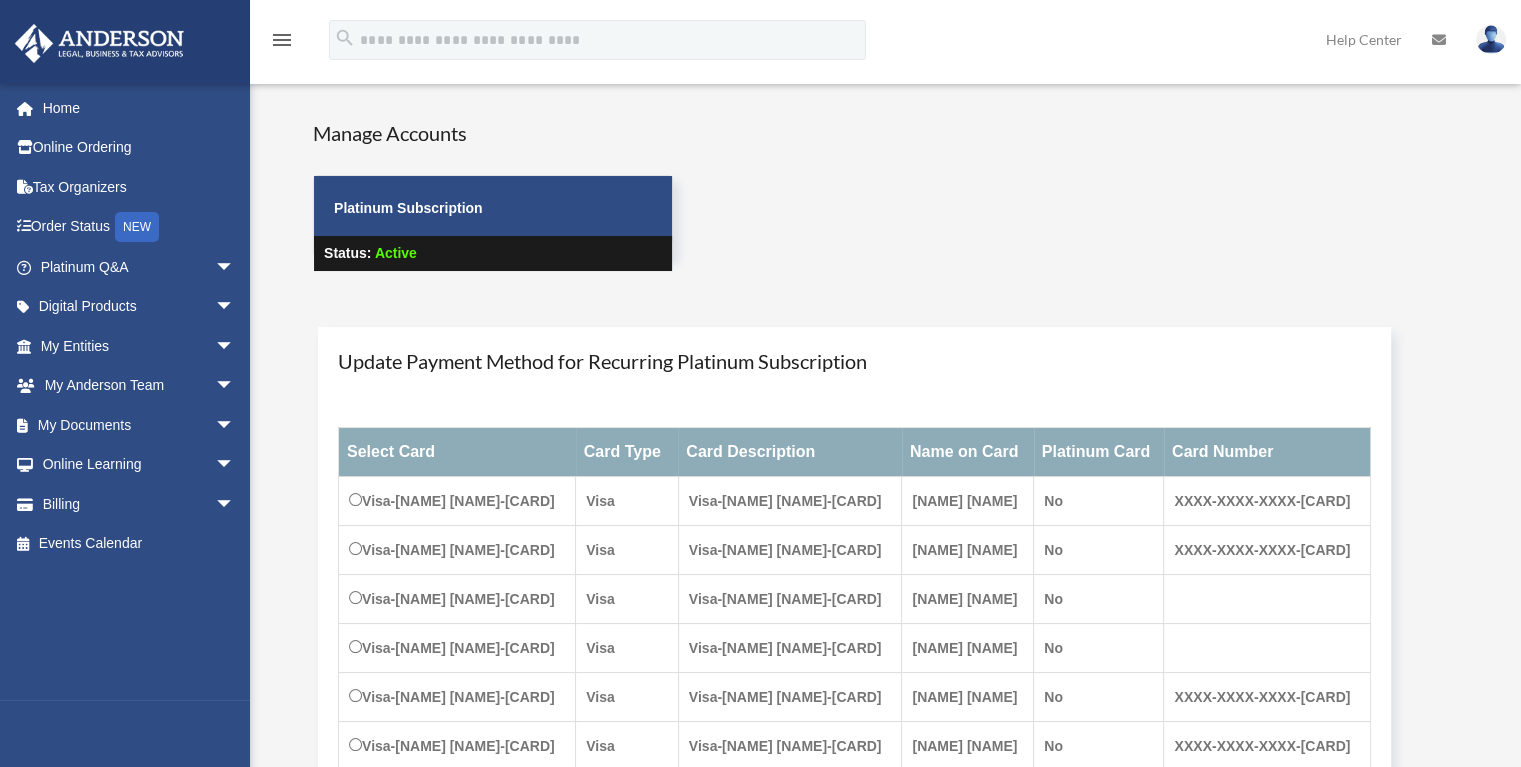 click on "Billing arrow_drop_down" at bounding box center (139, 504) 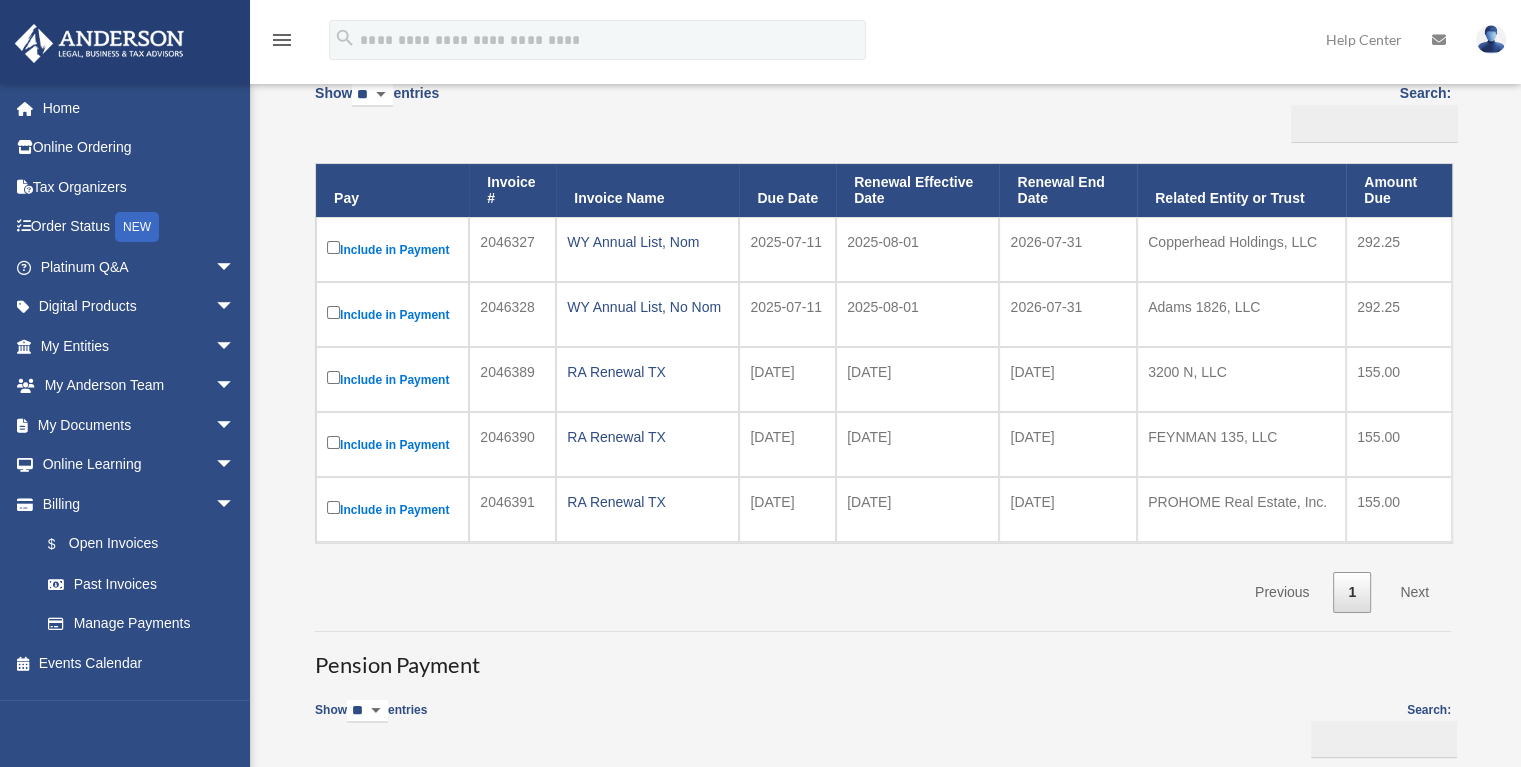 scroll, scrollTop: 200, scrollLeft: 0, axis: vertical 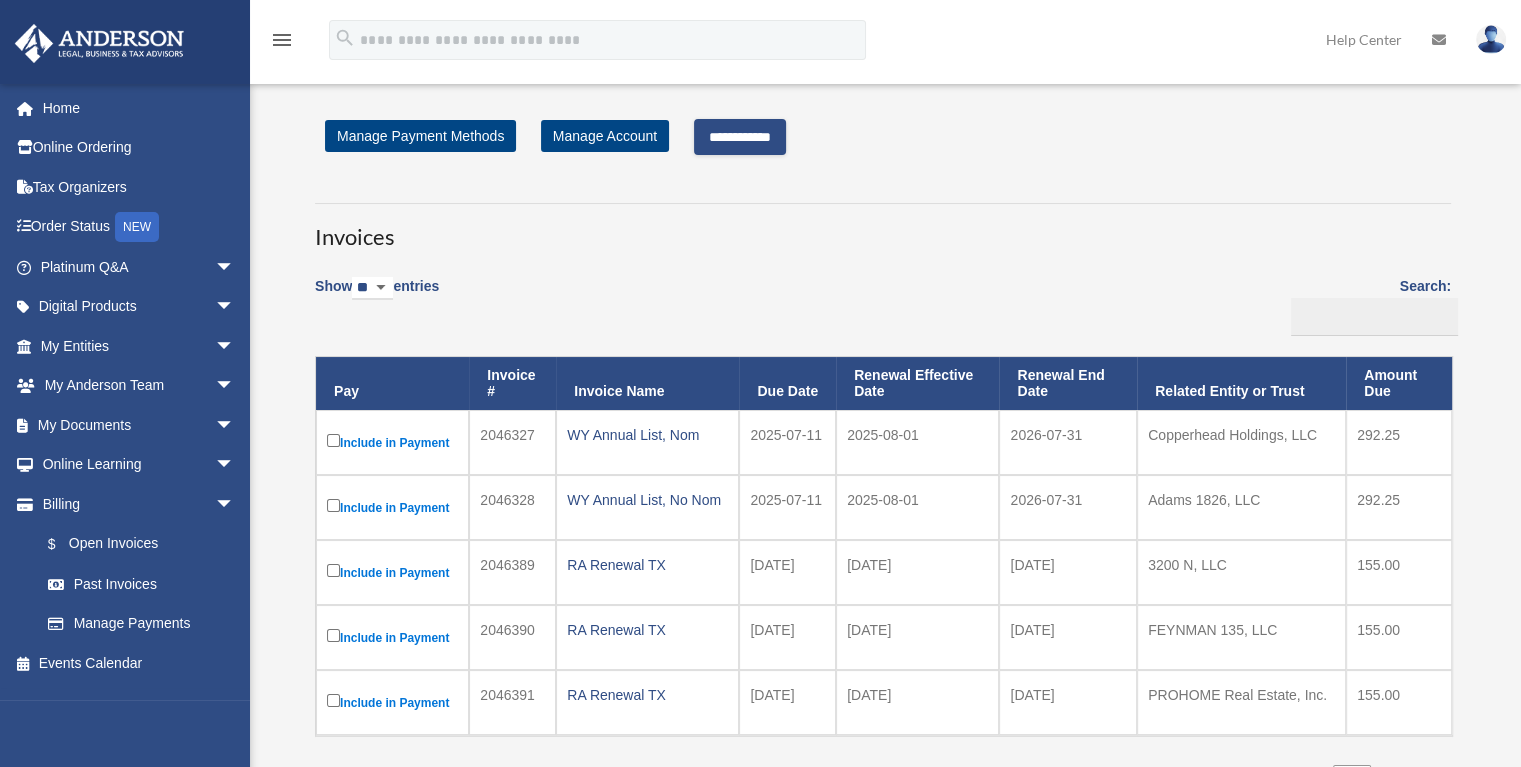 click on "**********" at bounding box center (740, 137) 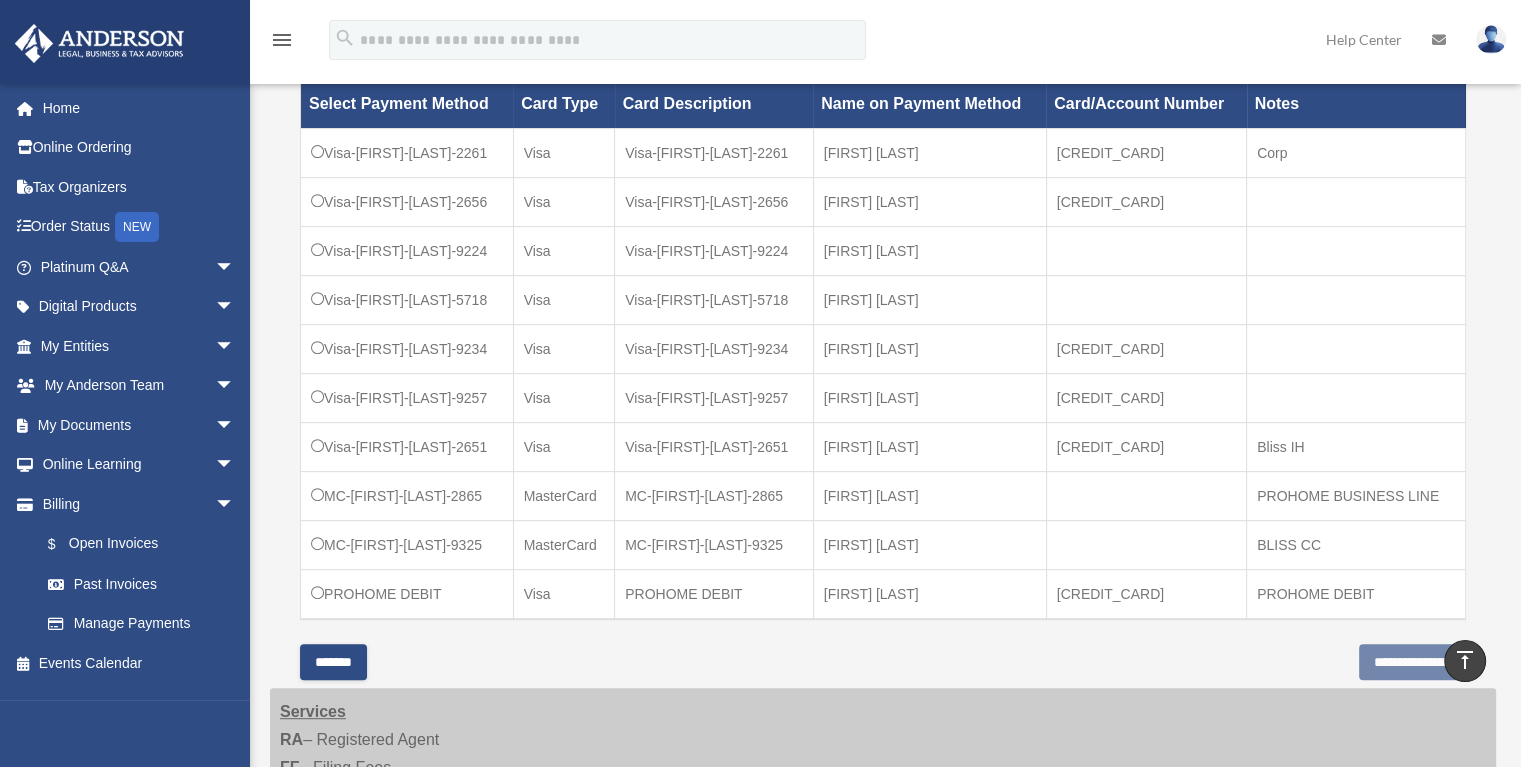 scroll, scrollTop: 800, scrollLeft: 0, axis: vertical 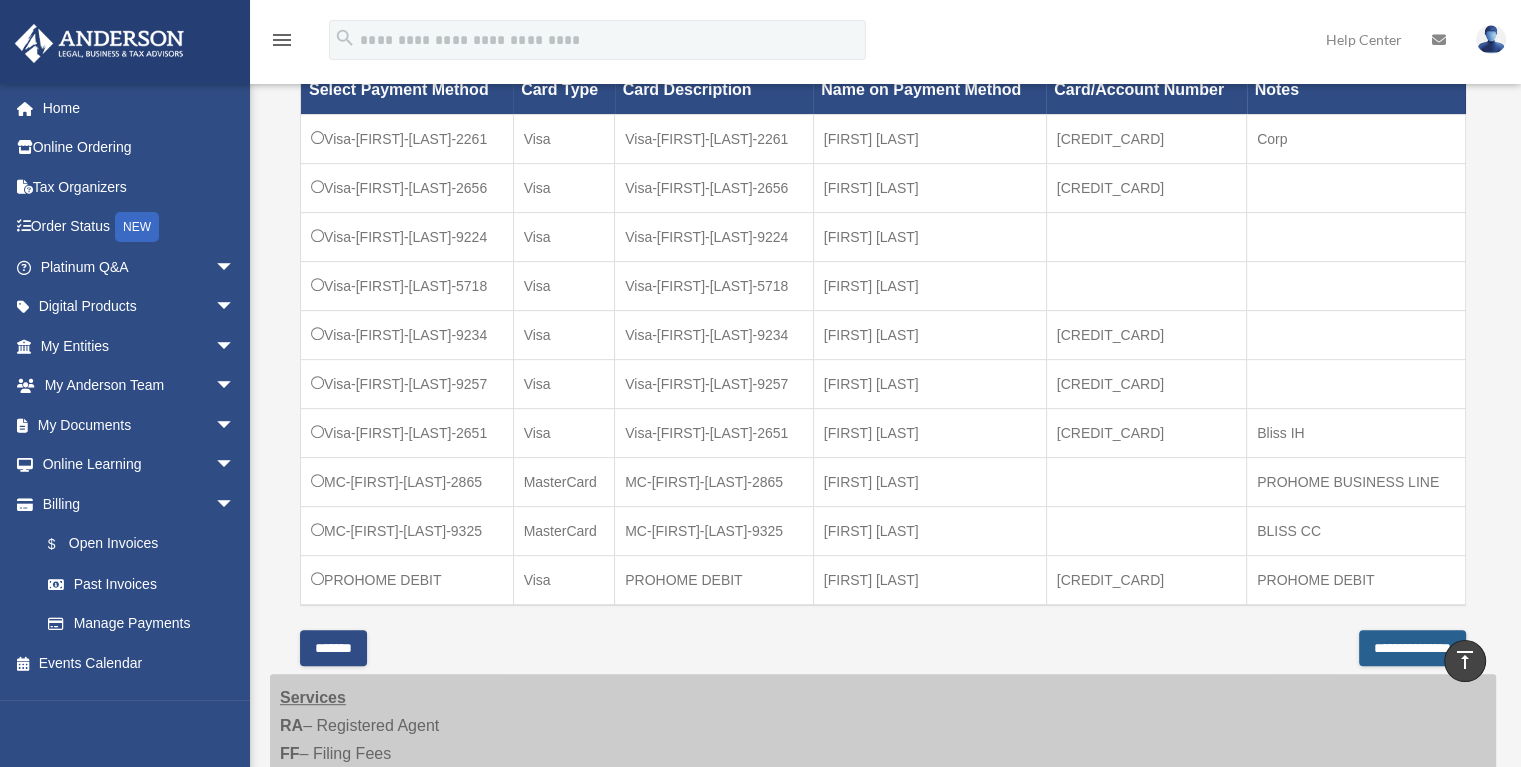 click on "**********" at bounding box center [1412, 648] 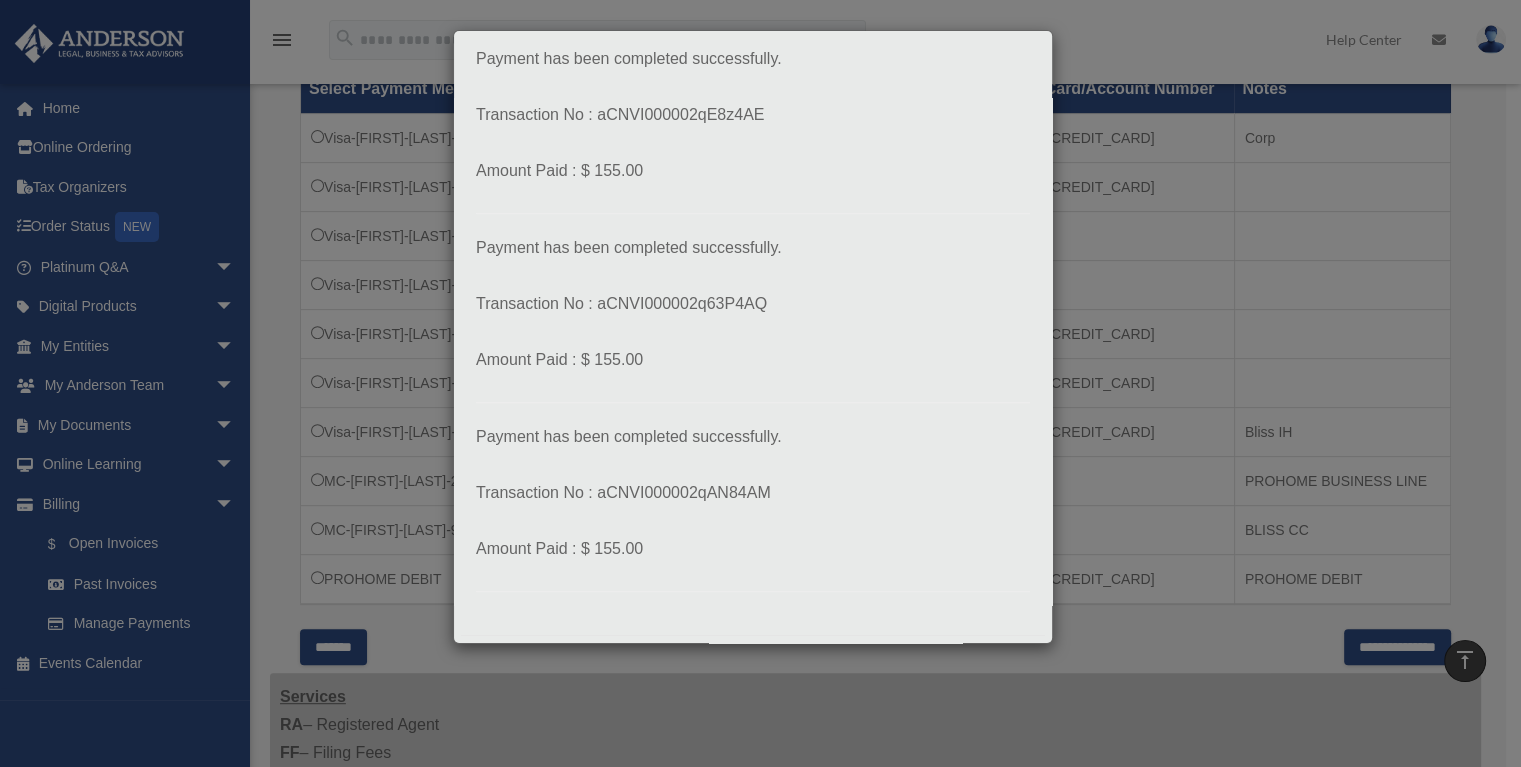 scroll, scrollTop: 506, scrollLeft: 0, axis: vertical 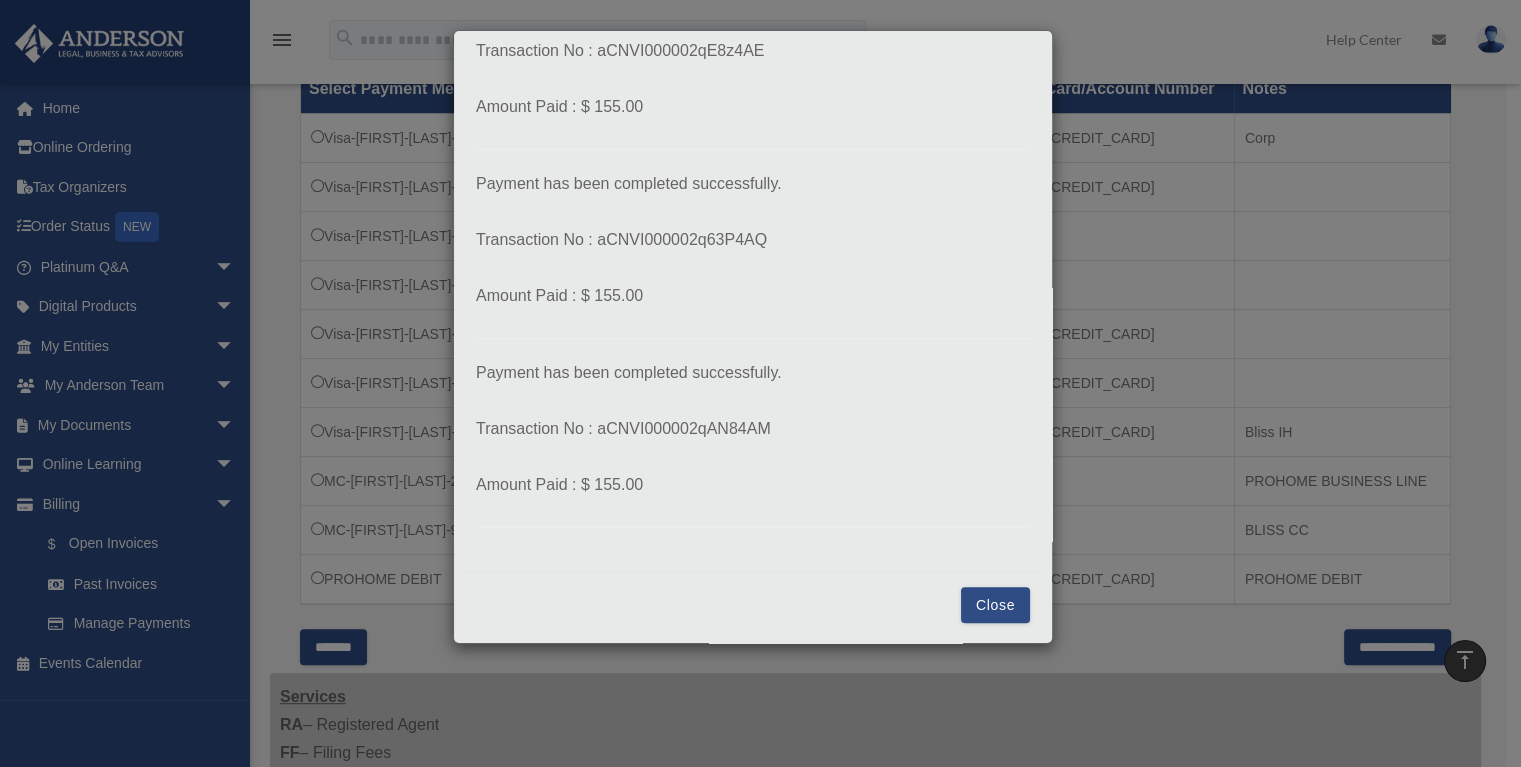 click on "Close" at bounding box center [995, 605] 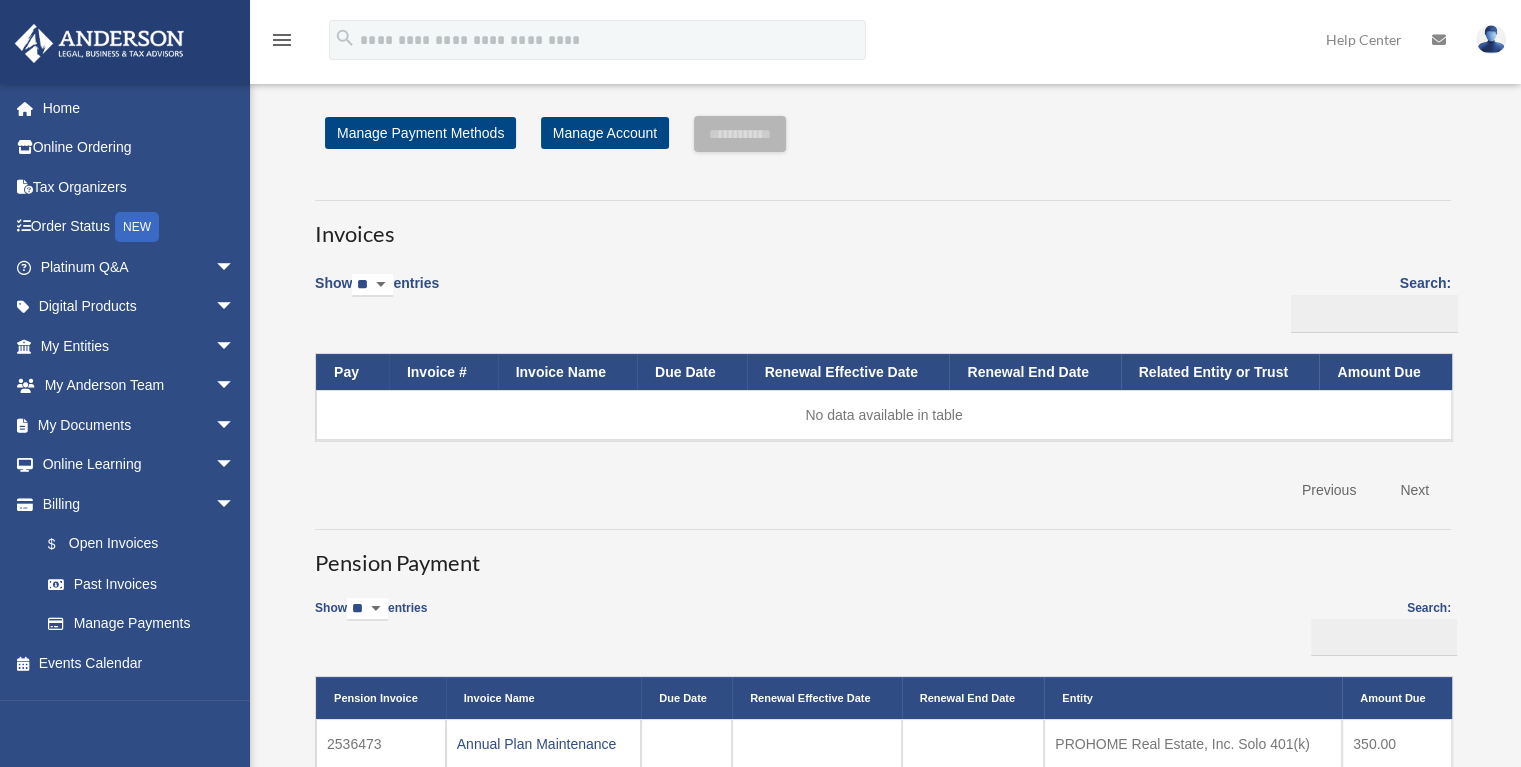 scroll, scrollTop: 0, scrollLeft: 0, axis: both 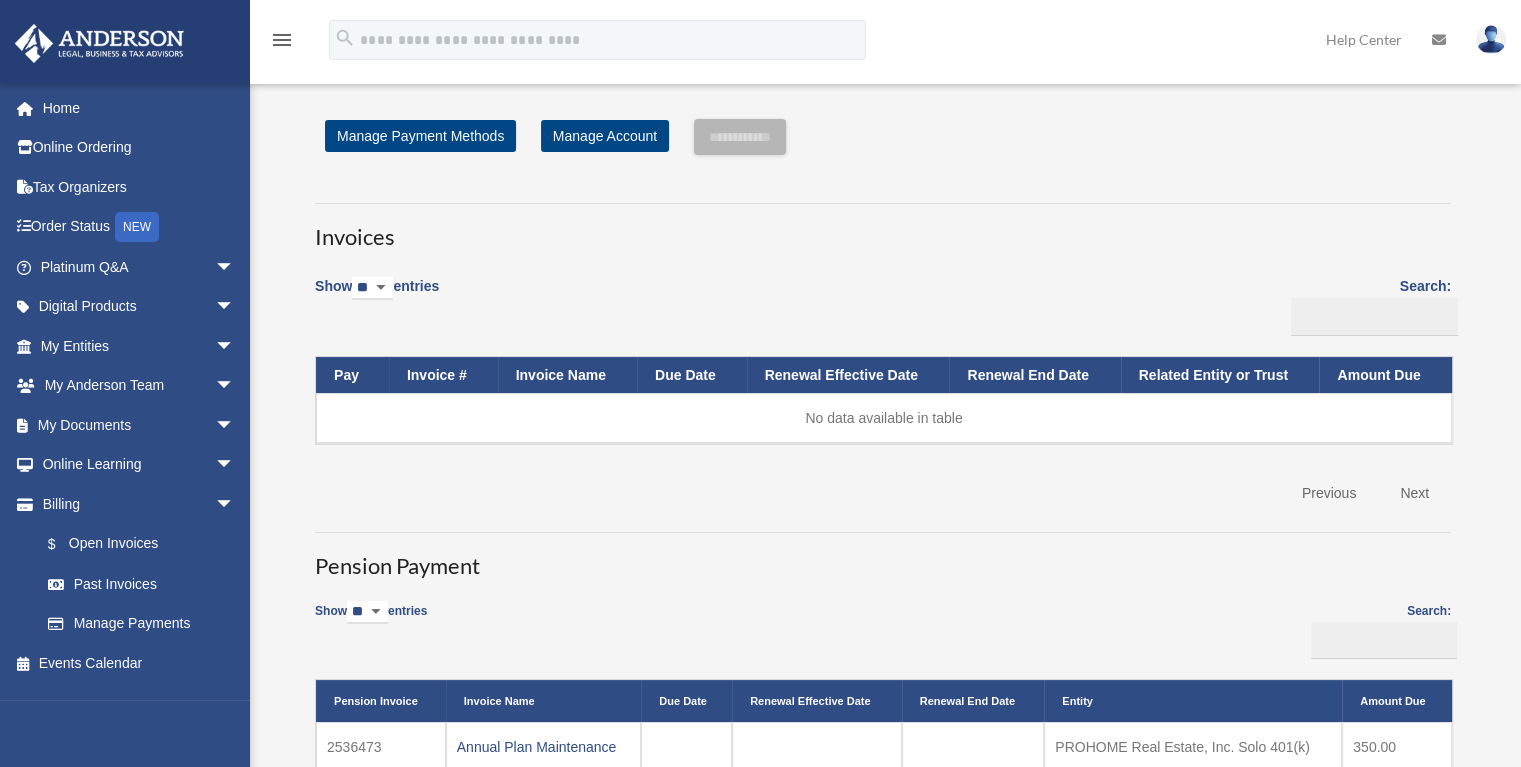 click at bounding box center (1491, 39) 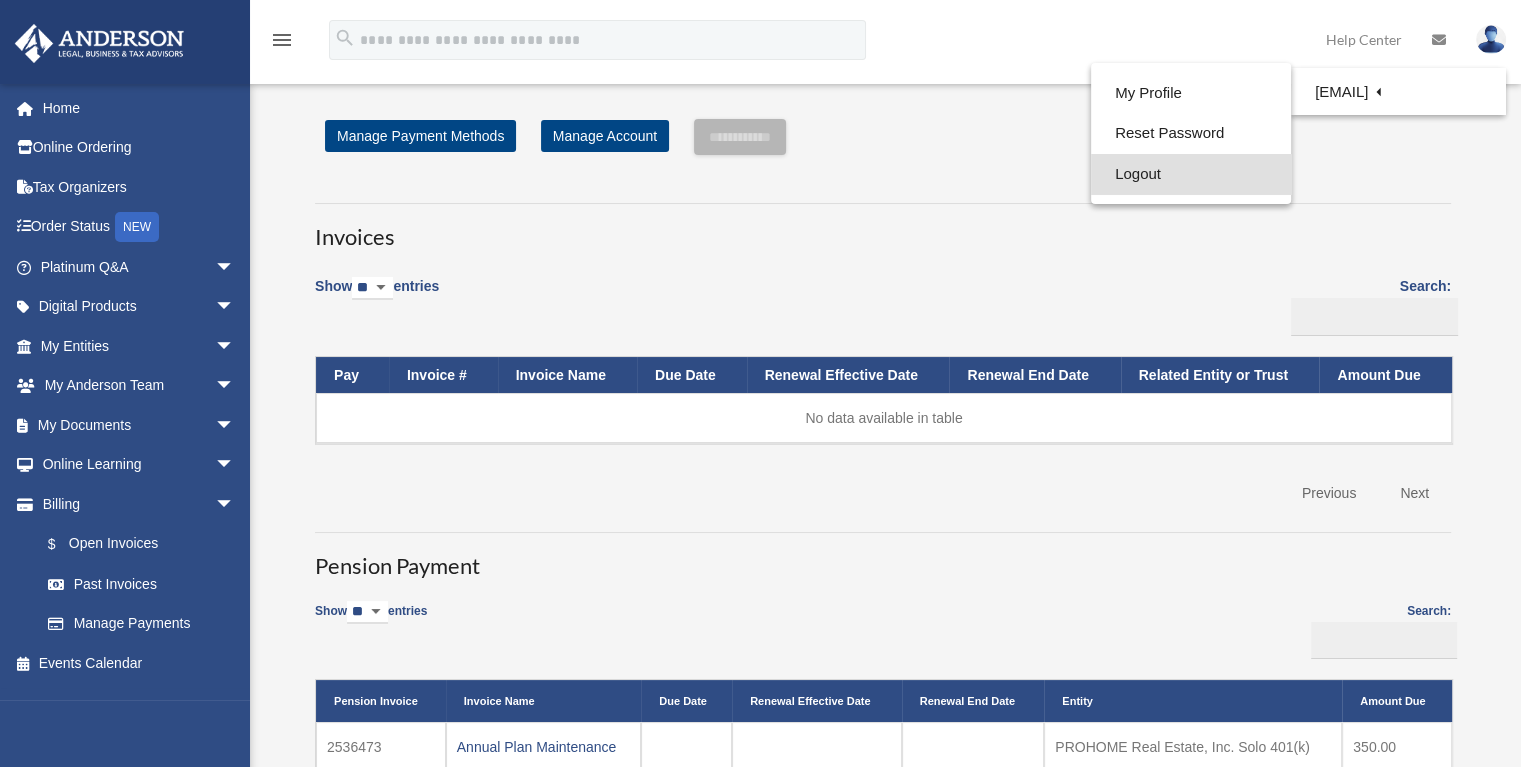 click on "Logout" at bounding box center [1191, 174] 